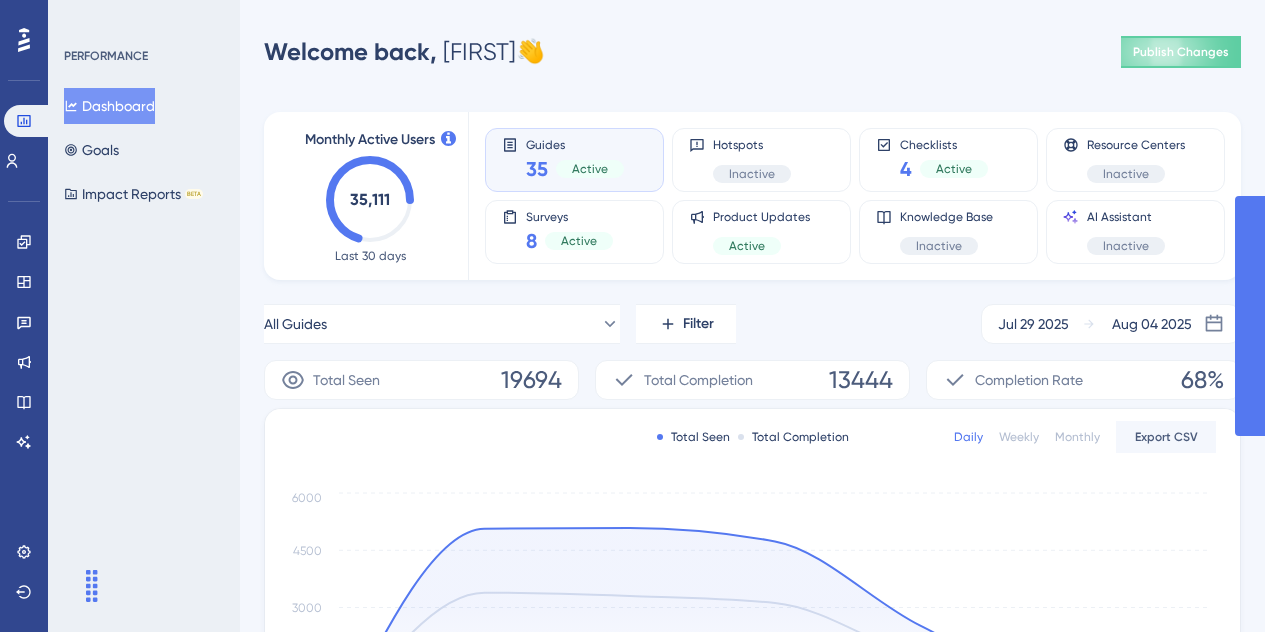scroll, scrollTop: 0, scrollLeft: 0, axis: both 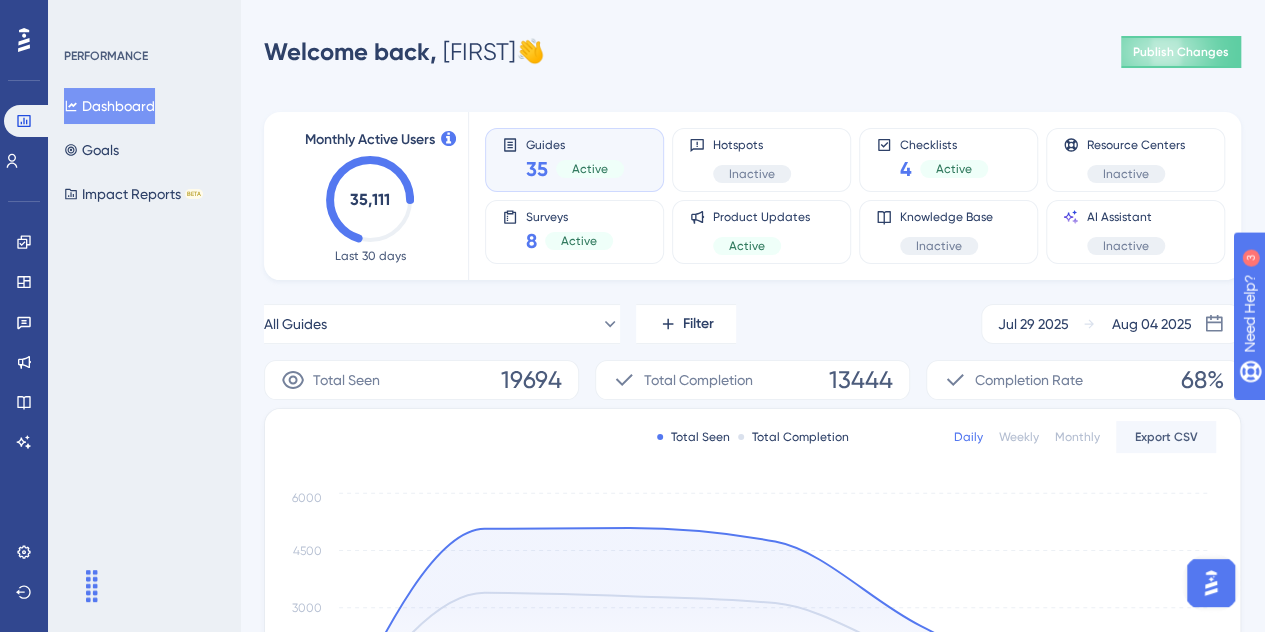 click on "Welcome back, [FIRST] 👋 Publish Changes" at bounding box center [752, 52] 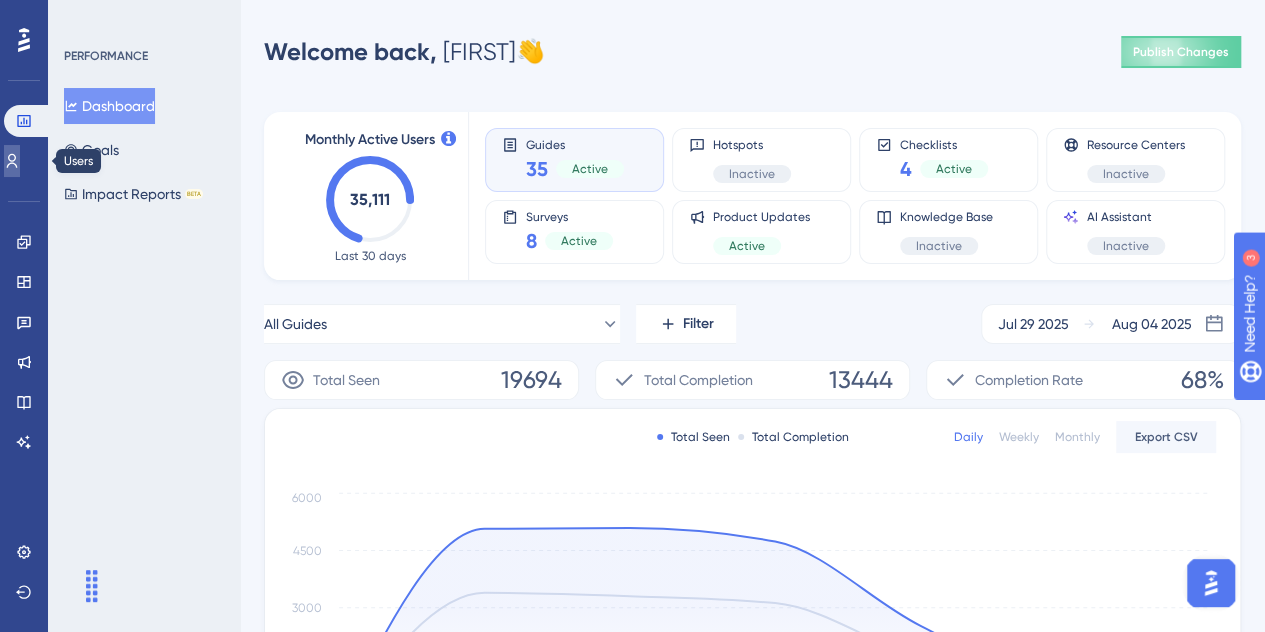 click 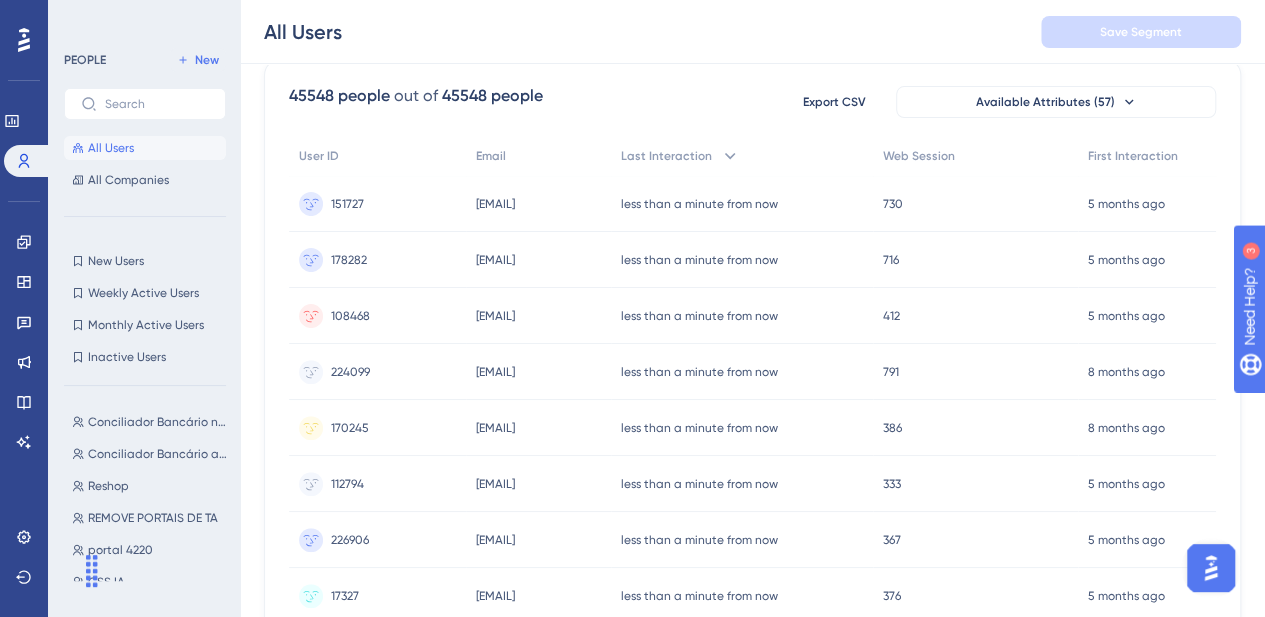 scroll, scrollTop: 363, scrollLeft: 0, axis: vertical 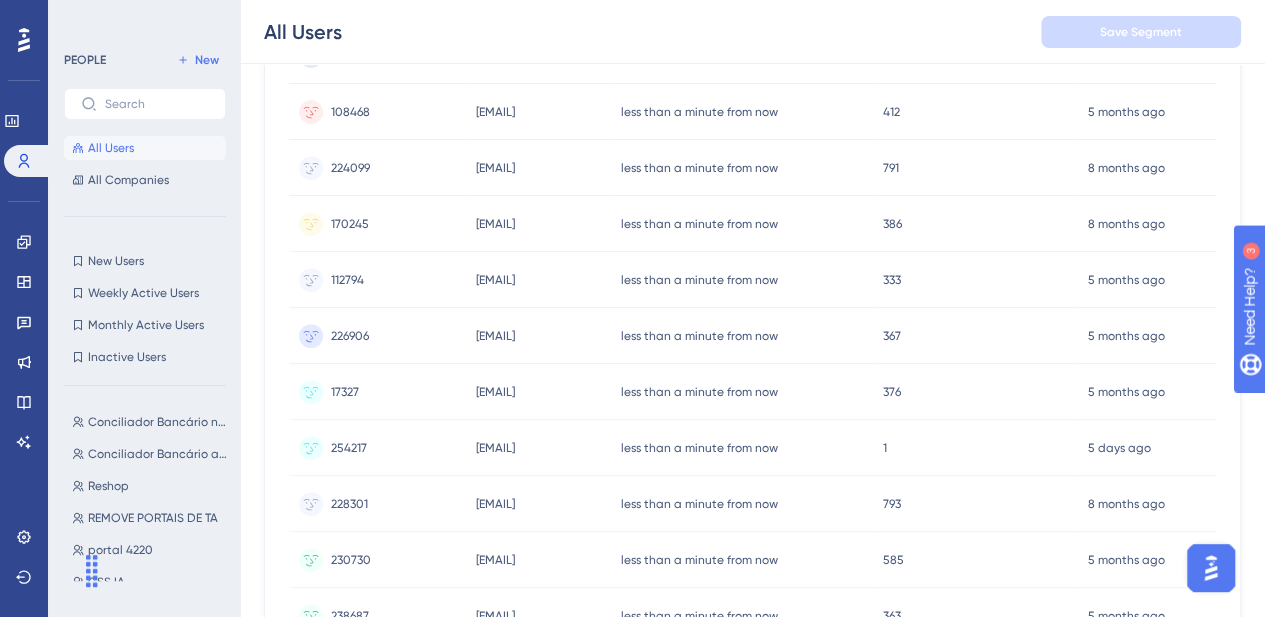 click on "✨ Save My Spot!✨" at bounding box center [162, 541] 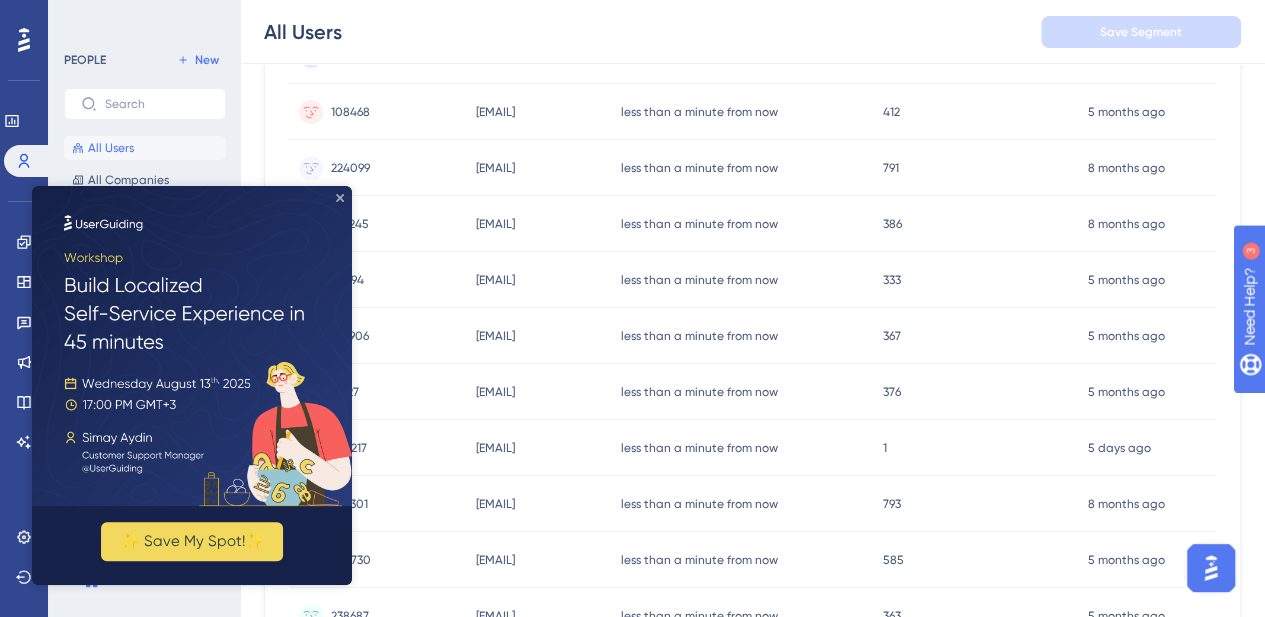 click 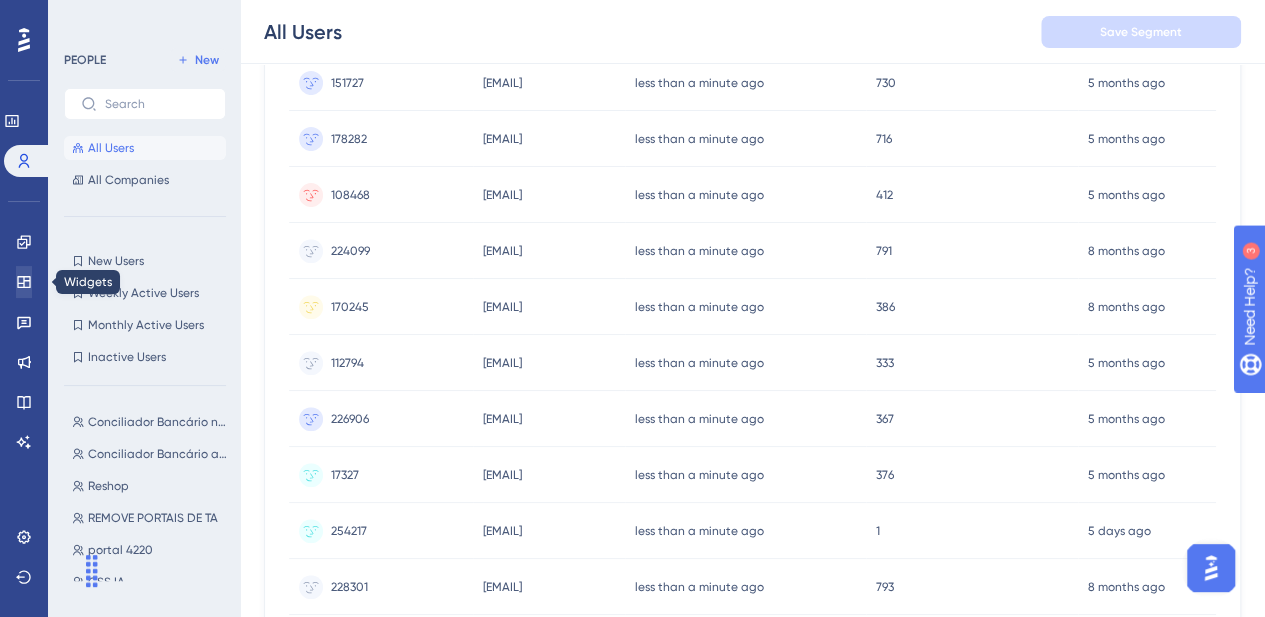 scroll, scrollTop: 320, scrollLeft: 0, axis: vertical 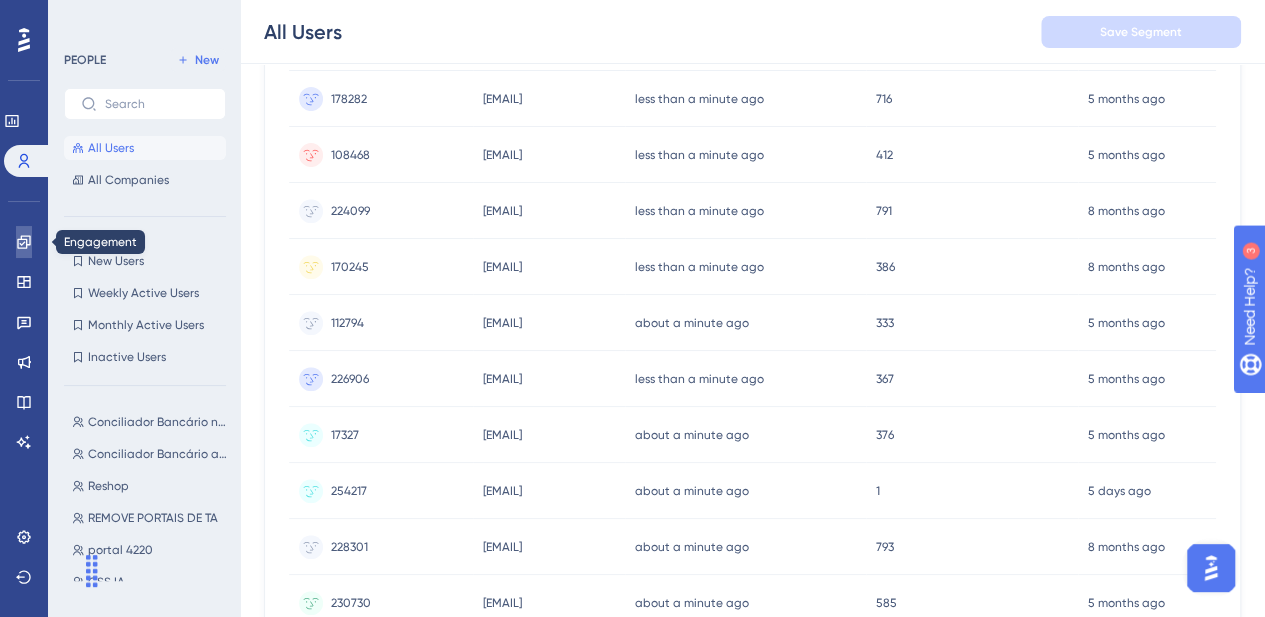 click 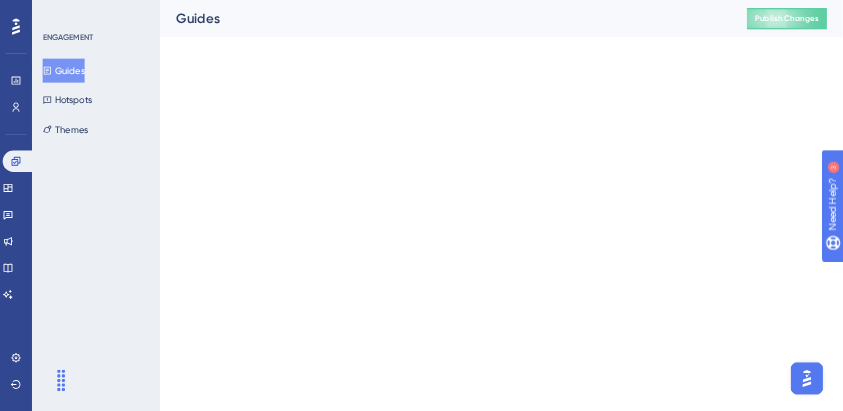 scroll, scrollTop: 0, scrollLeft: 0, axis: both 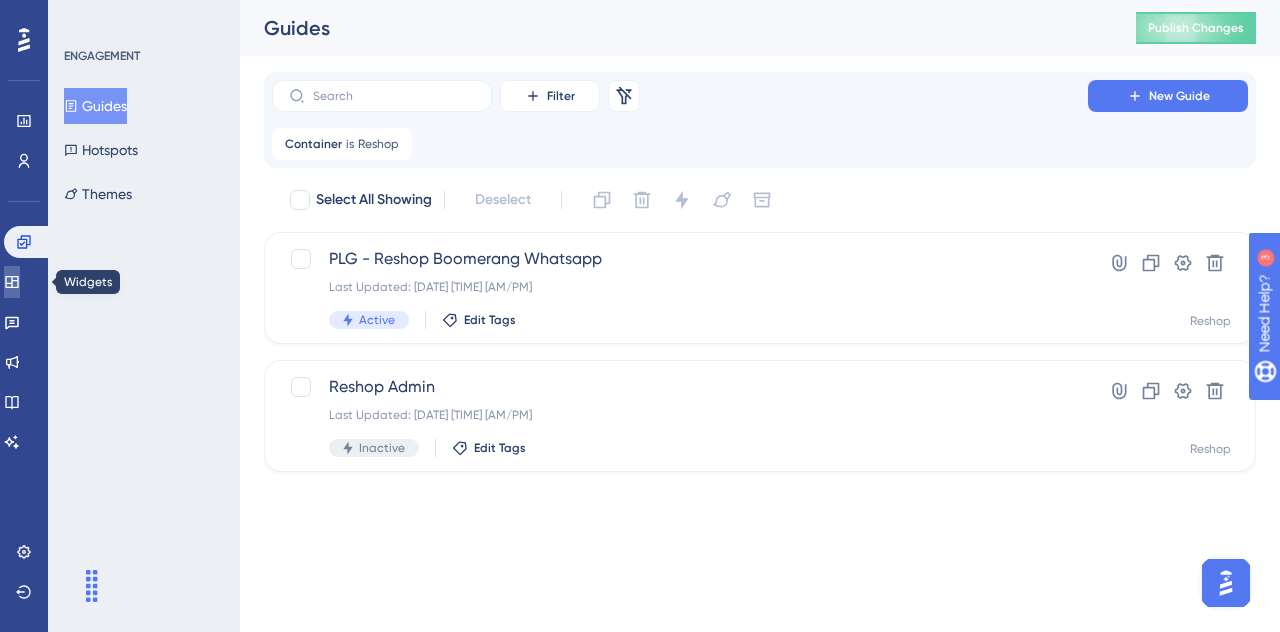 click 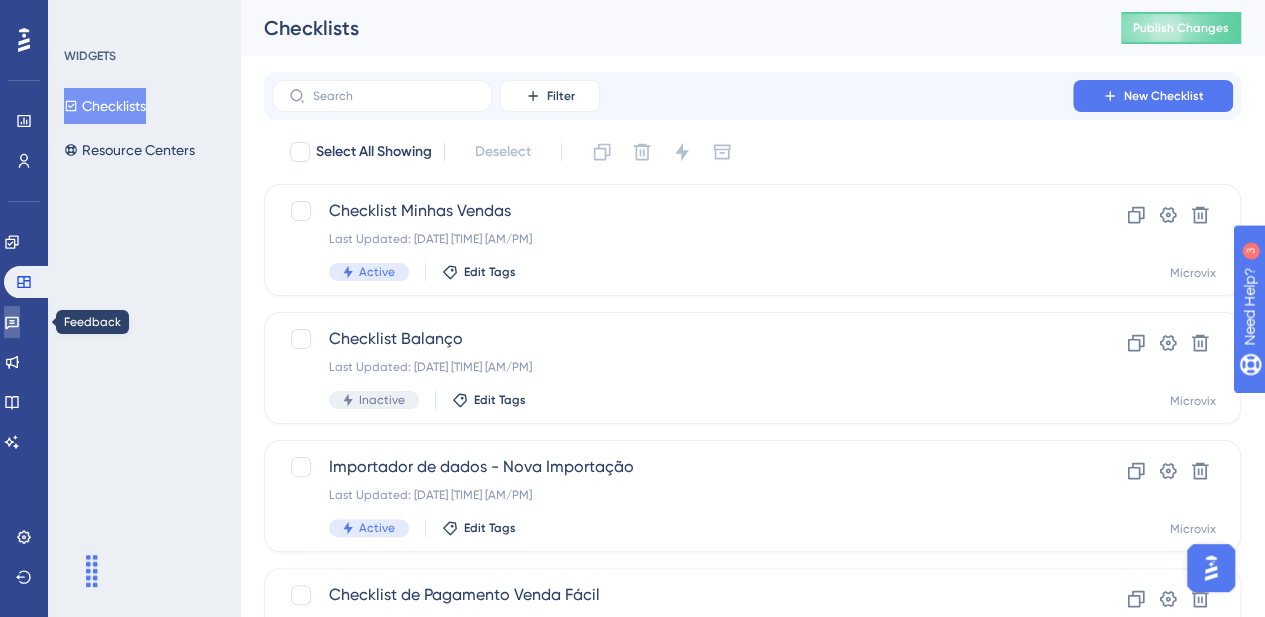 click at bounding box center (12, 322) 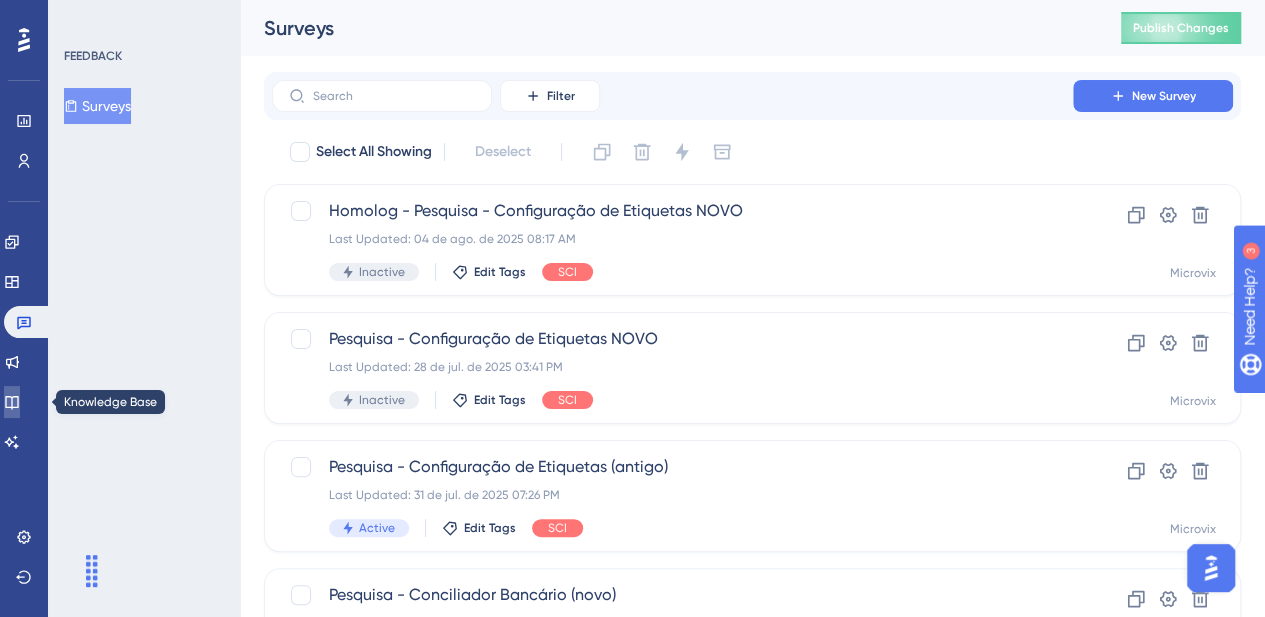 click at bounding box center (12, 402) 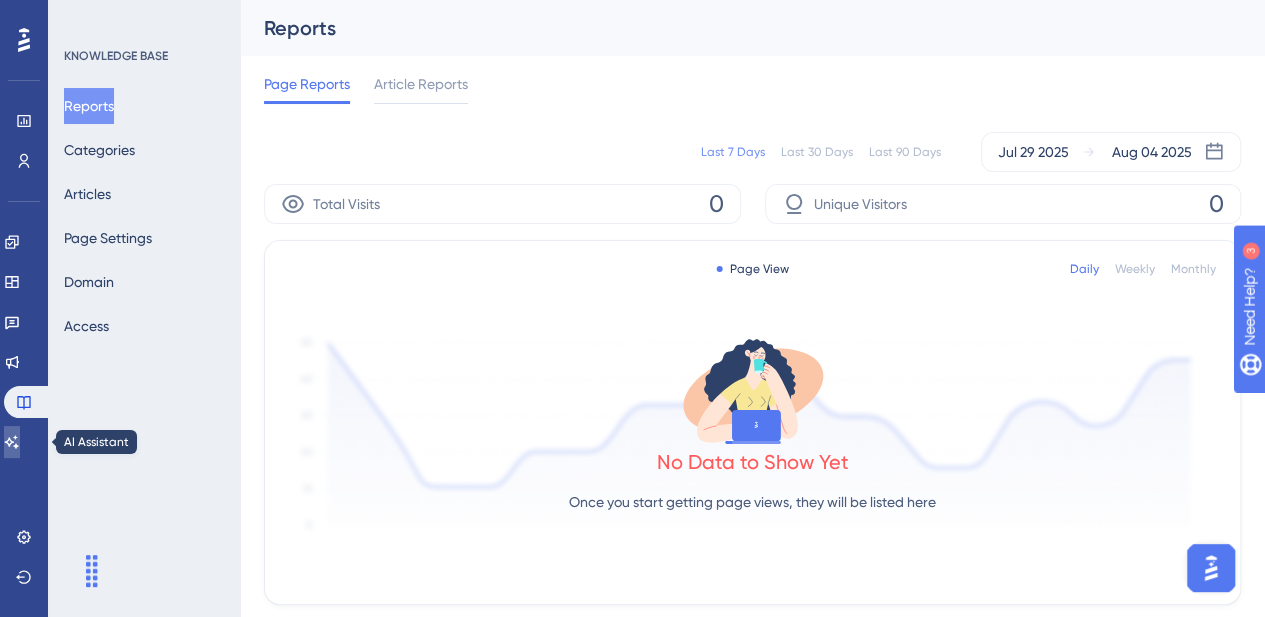 click at bounding box center [12, 442] 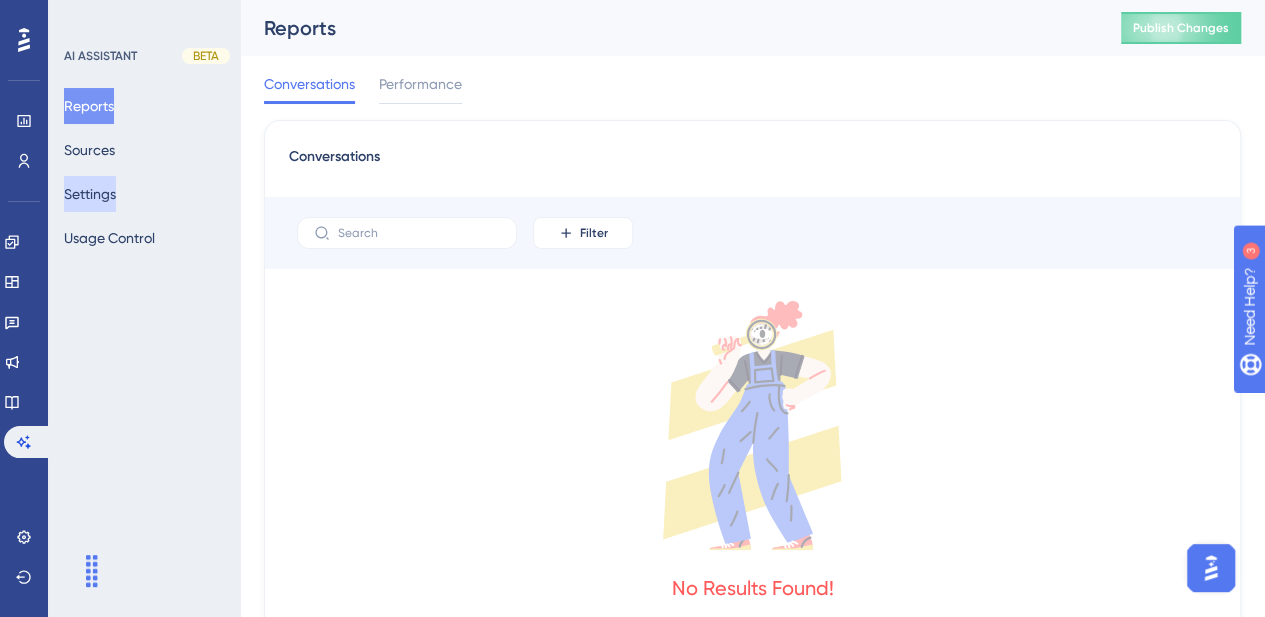 click on "Settings" at bounding box center [90, 194] 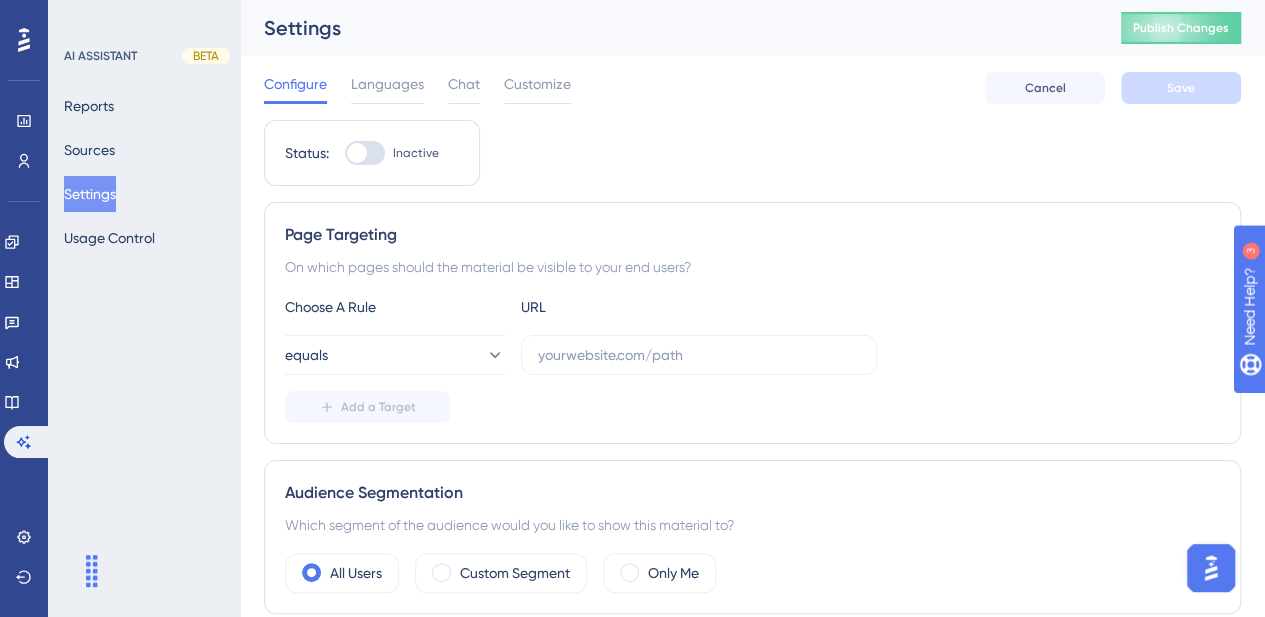 click at bounding box center (50, 569) 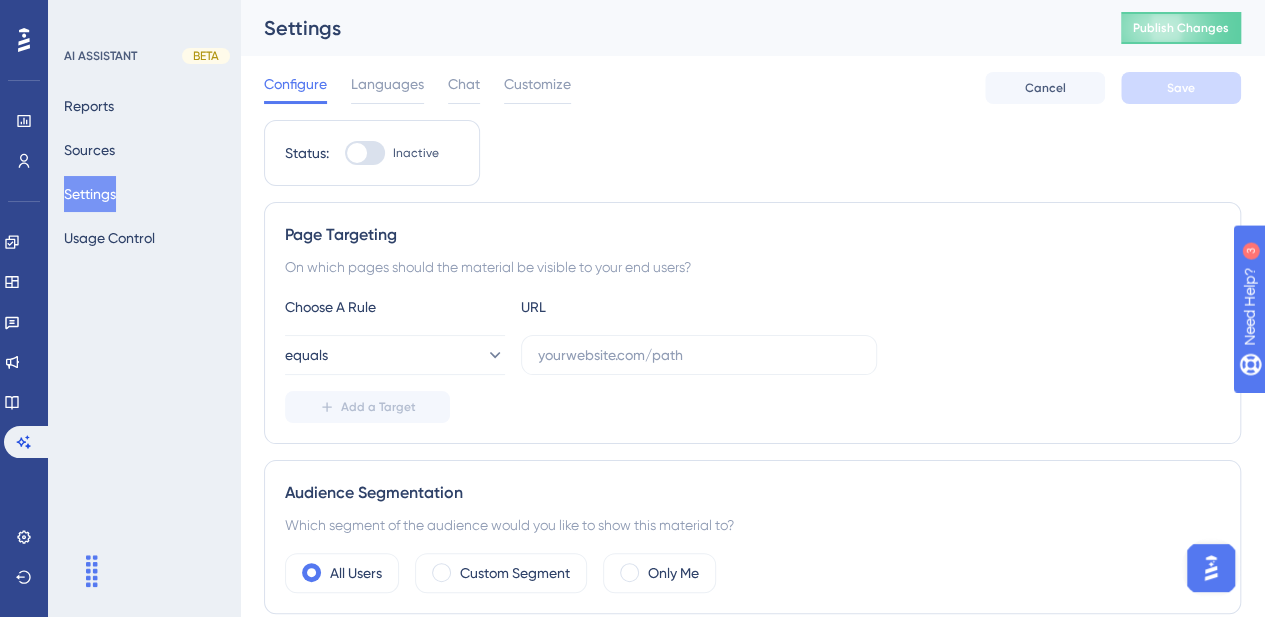 click on "Add a Target" at bounding box center (752, 407) 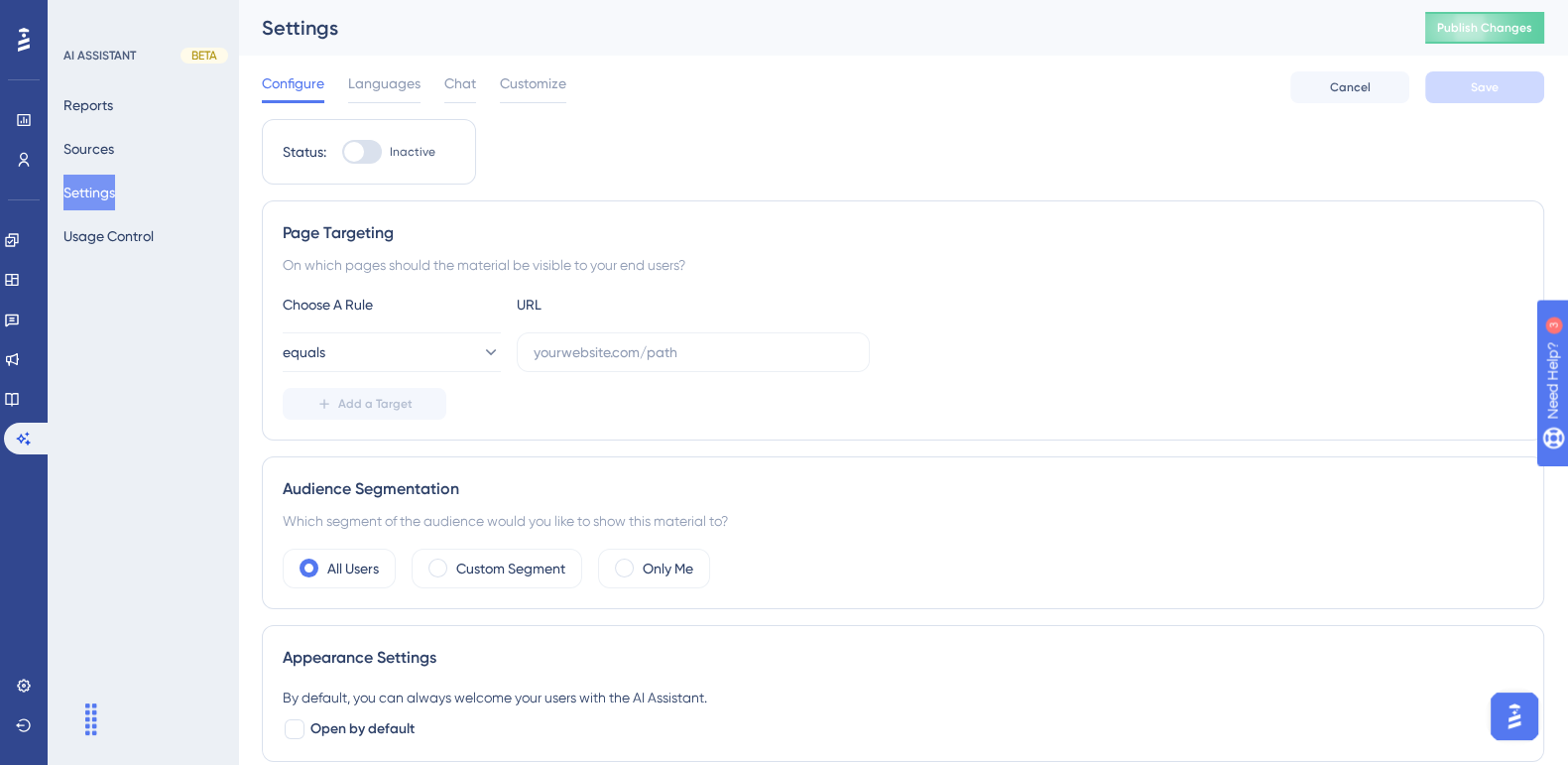 drag, startPoint x: 1055, startPoint y: 1, endPoint x: 69, endPoint y: 528, distance: 1118.0004 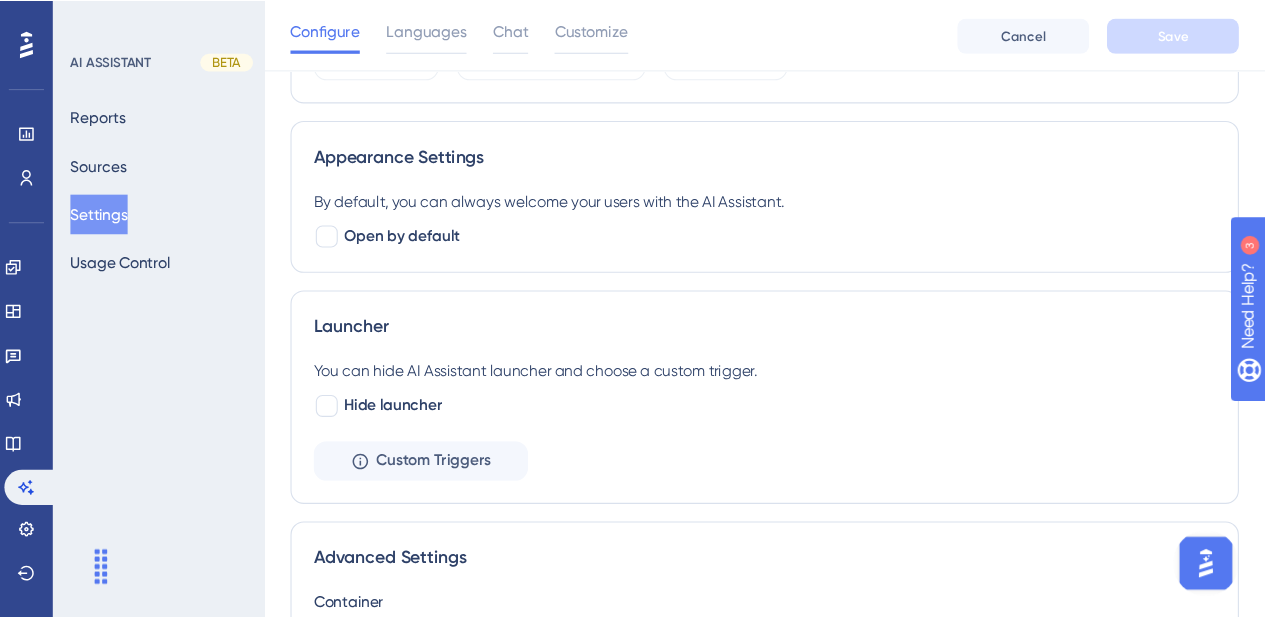 scroll, scrollTop: 530, scrollLeft: 0, axis: vertical 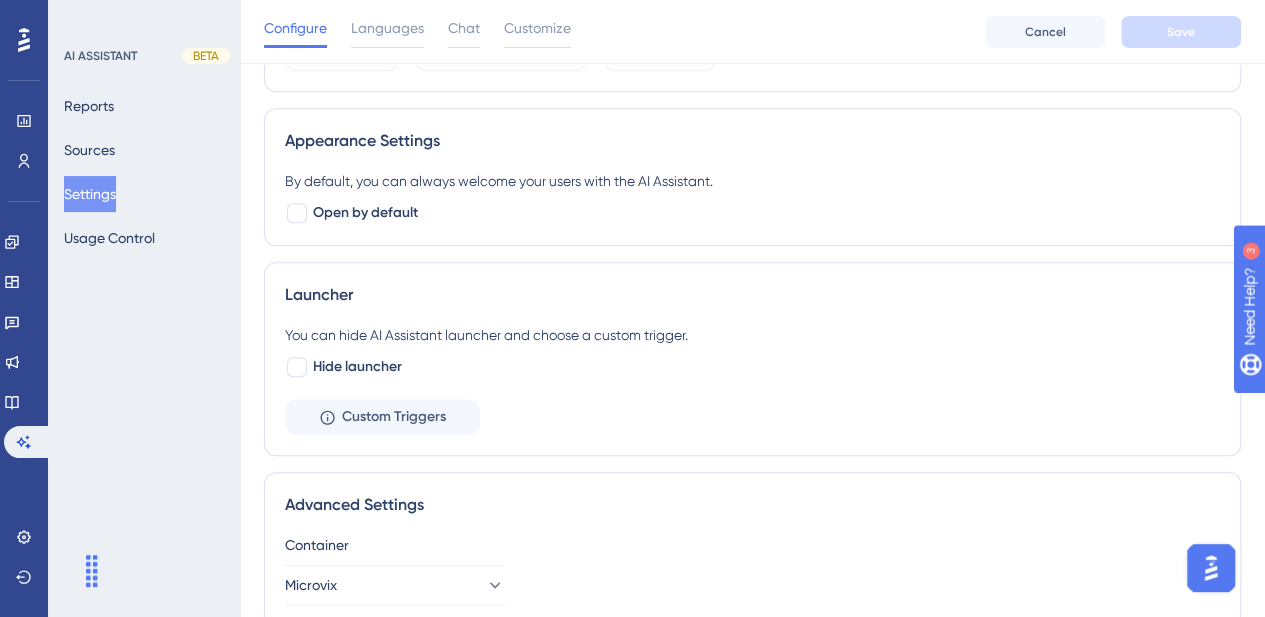 drag, startPoint x: 1018, startPoint y: 0, endPoint x: 171, endPoint y: 389, distance: 932.0569 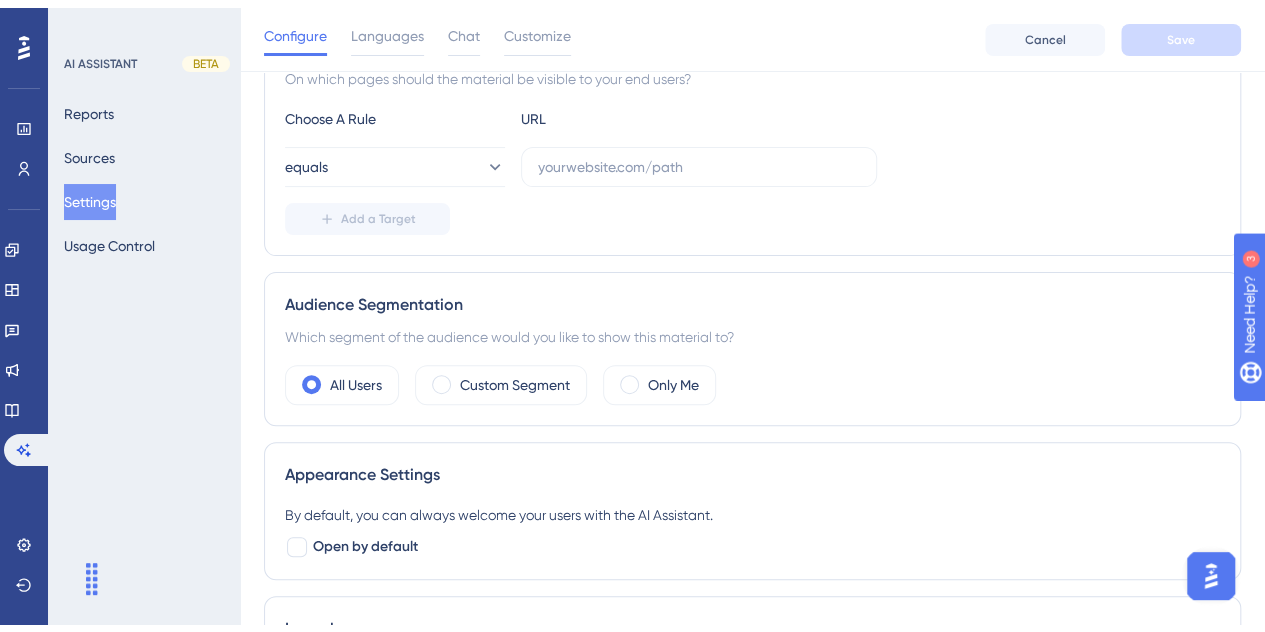 scroll, scrollTop: 0, scrollLeft: 0, axis: both 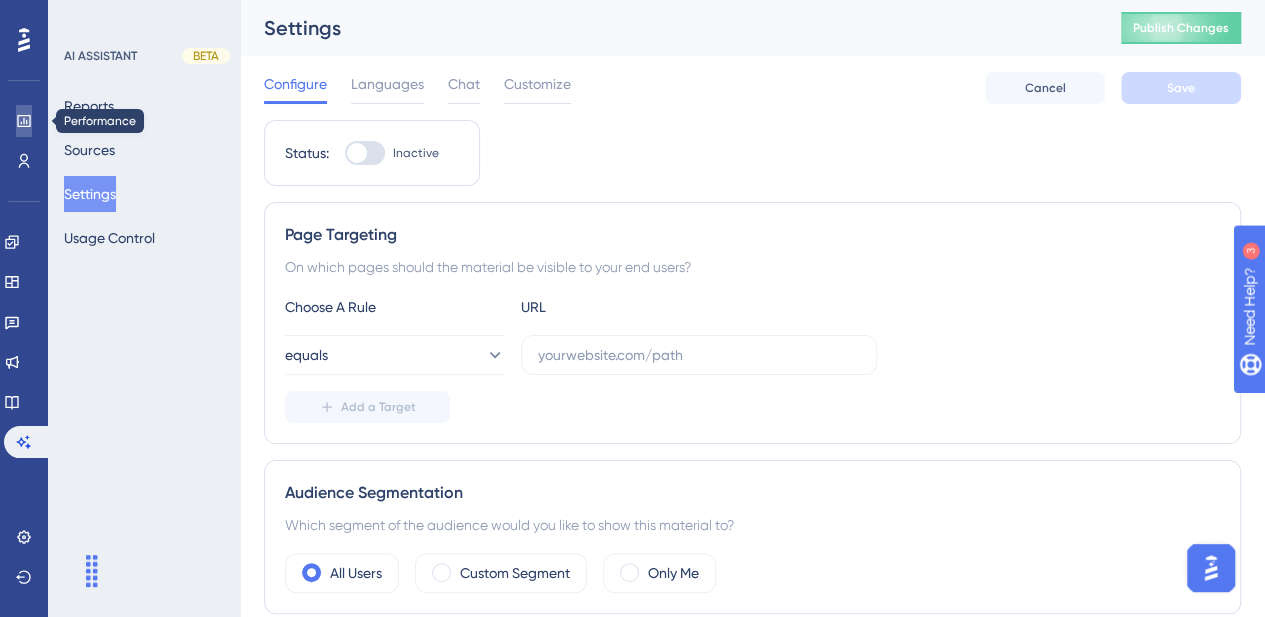 click 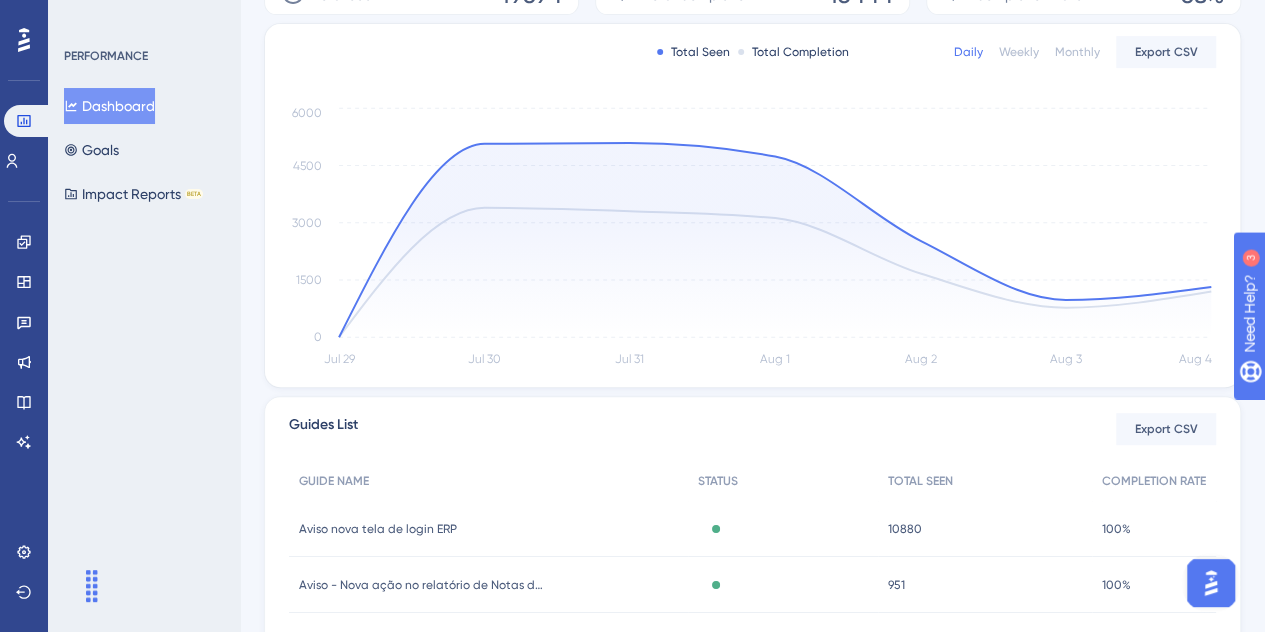 scroll, scrollTop: 412, scrollLeft: 0, axis: vertical 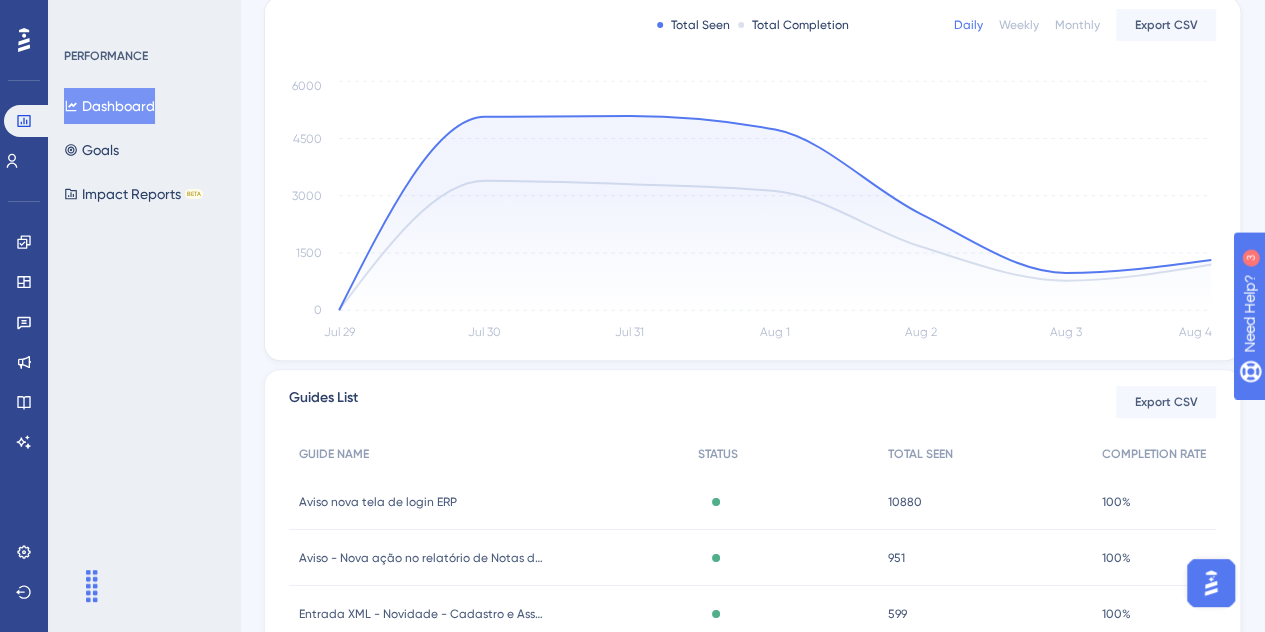 click on "GUIDE NAME" at bounding box center [488, 454] 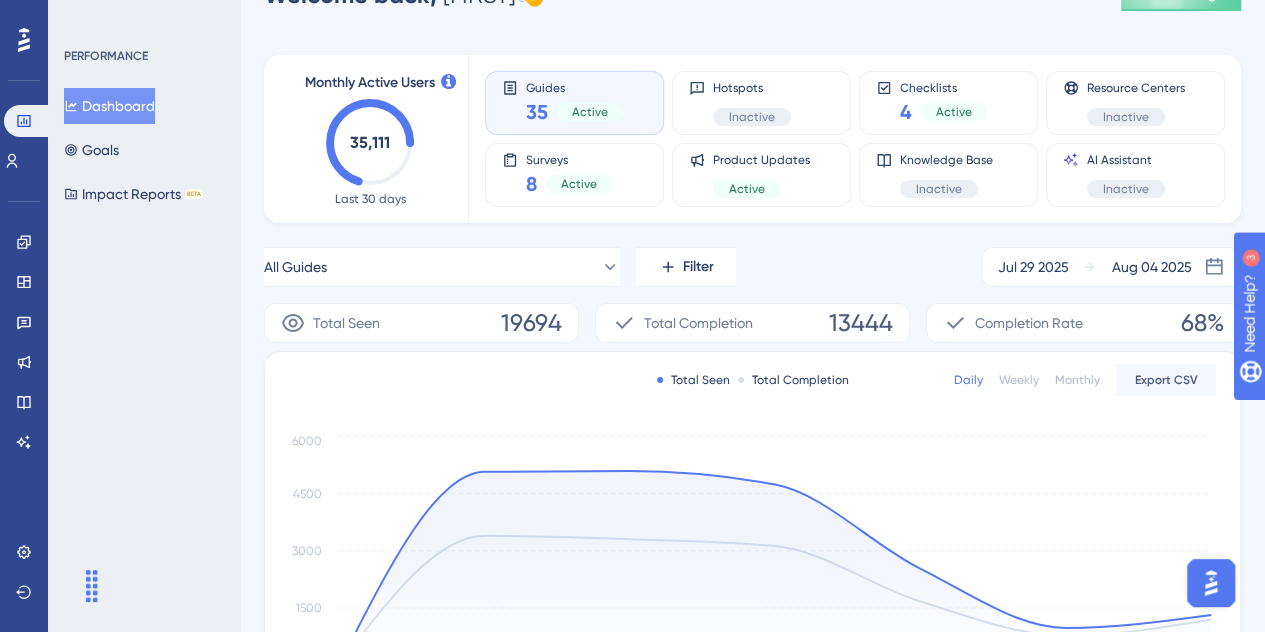 scroll, scrollTop: 0, scrollLeft: 0, axis: both 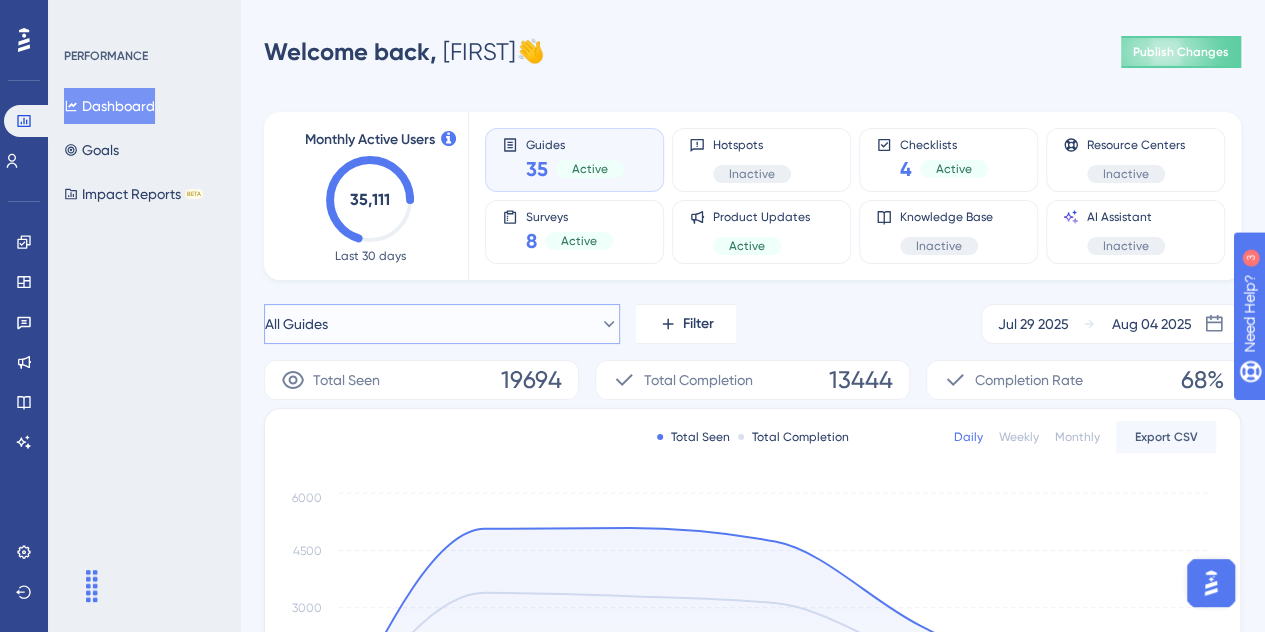 click 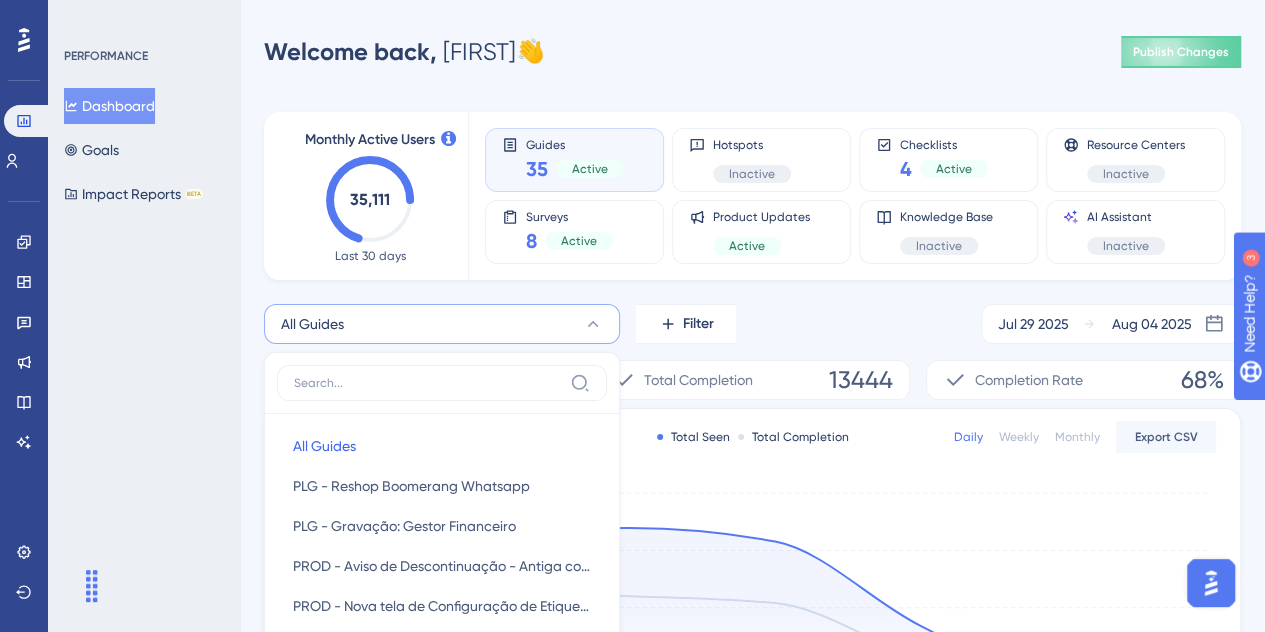 scroll, scrollTop: 222, scrollLeft: 0, axis: vertical 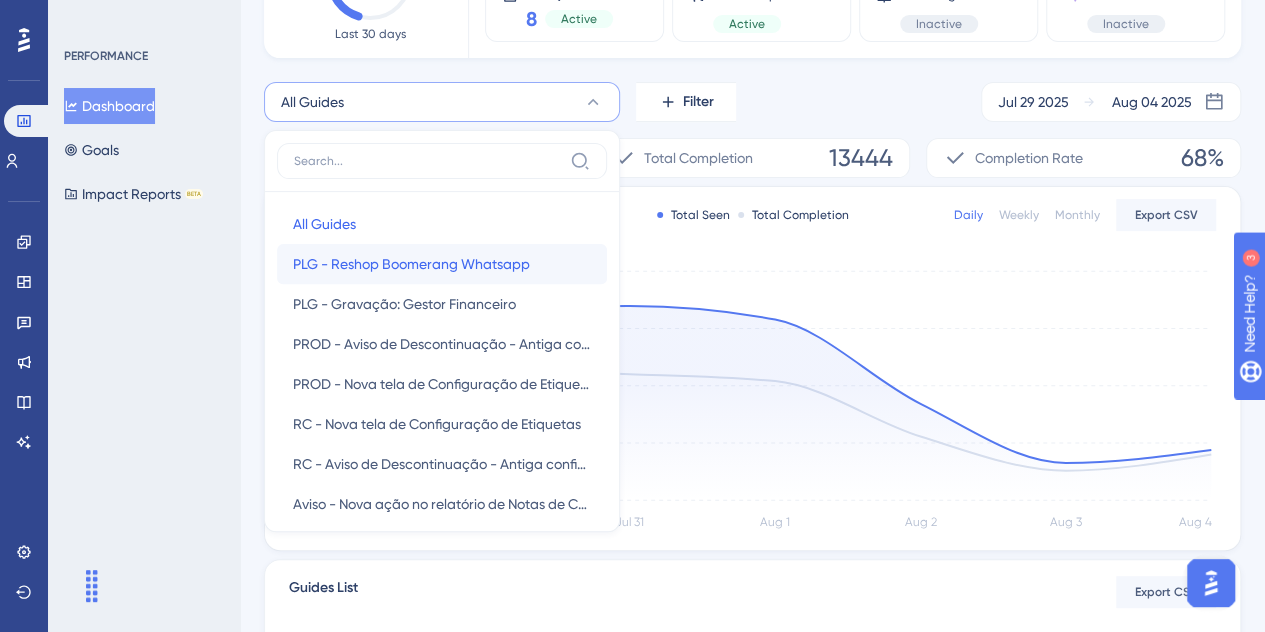click on "PLG - Reshop Boomerang Whatsapp" at bounding box center (411, 264) 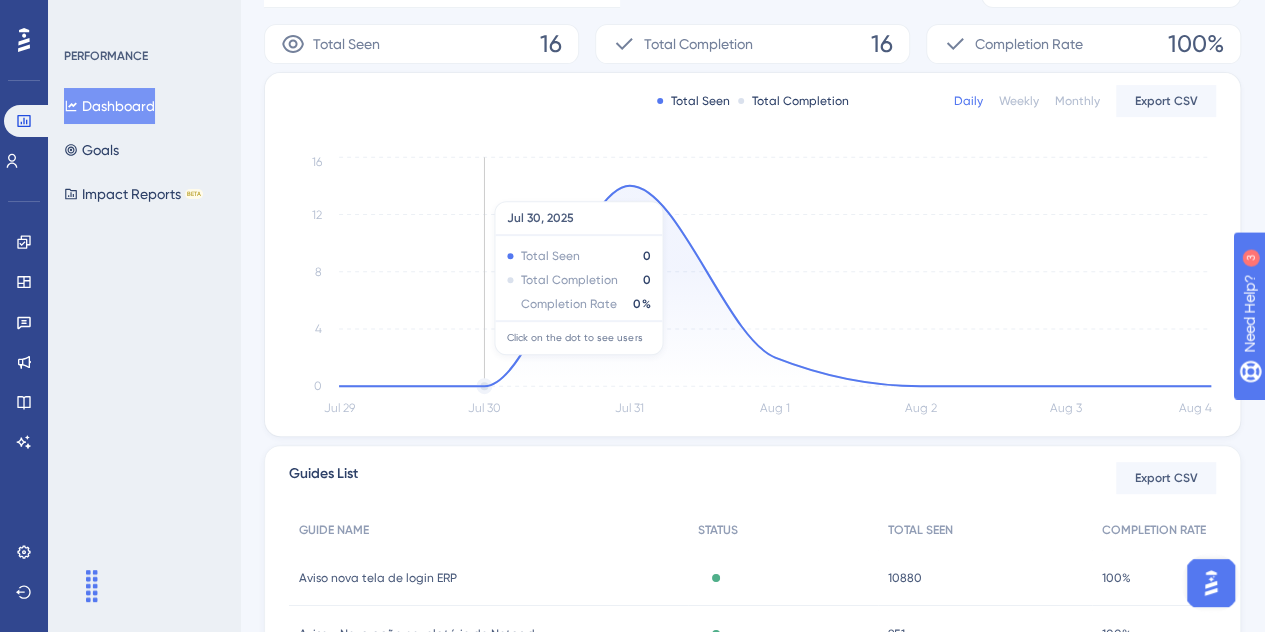scroll, scrollTop: 337, scrollLeft: 0, axis: vertical 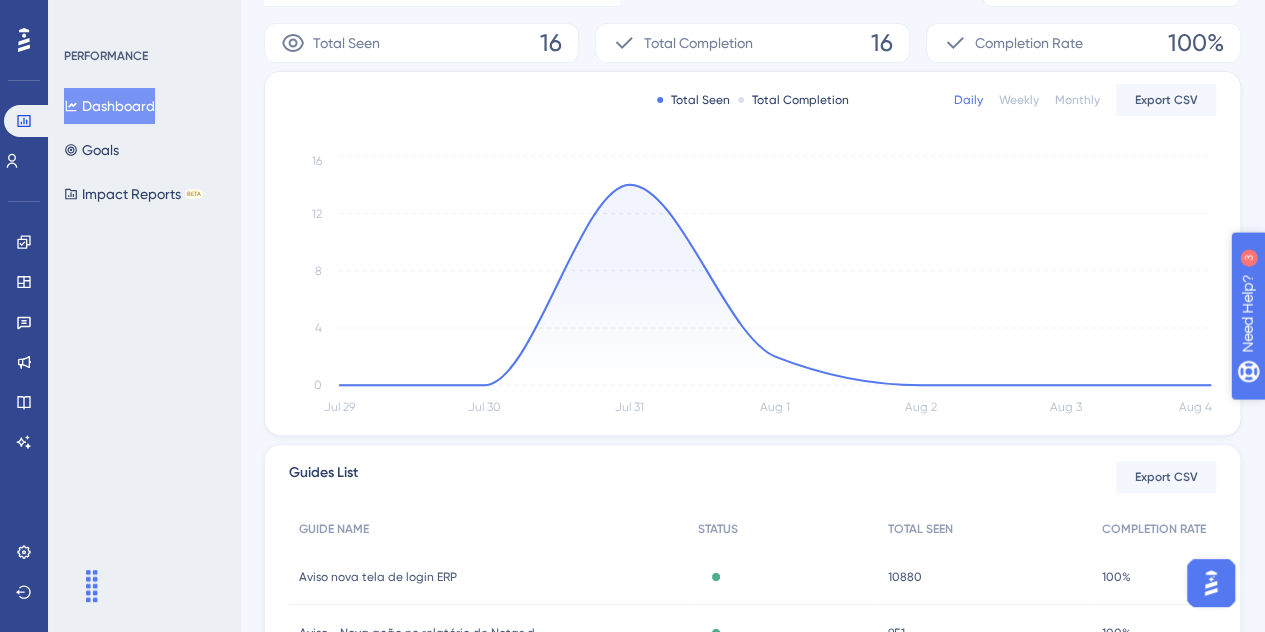 click on "Need Help?" at bounding box center (1317, 416) 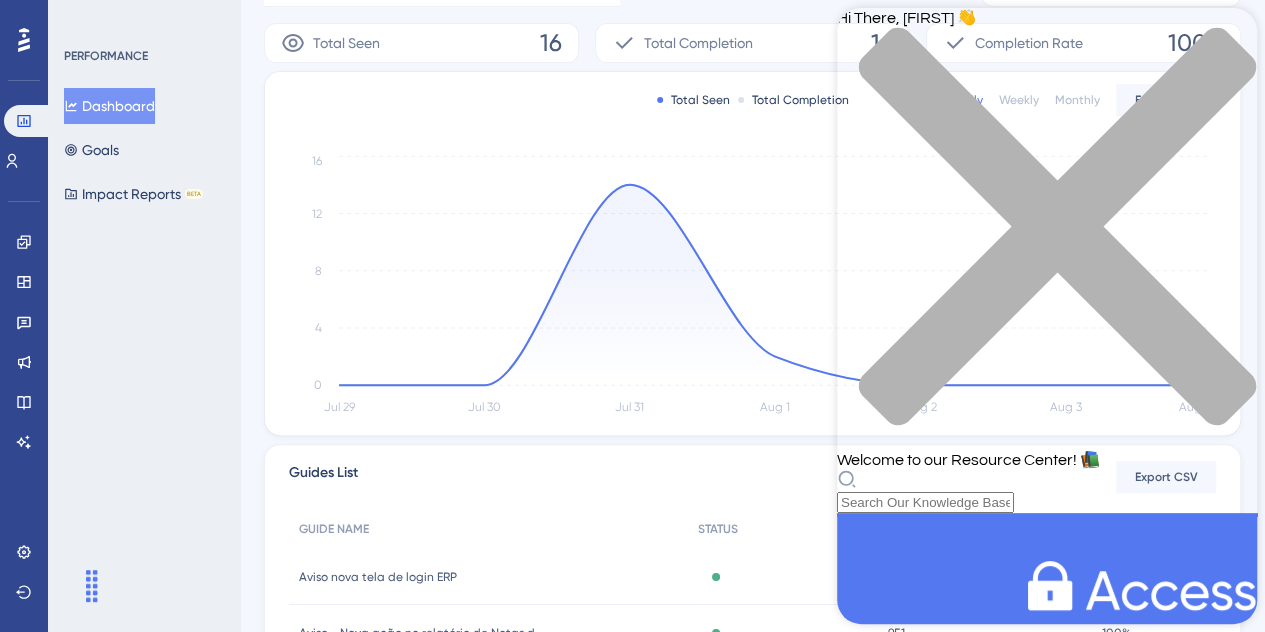 click 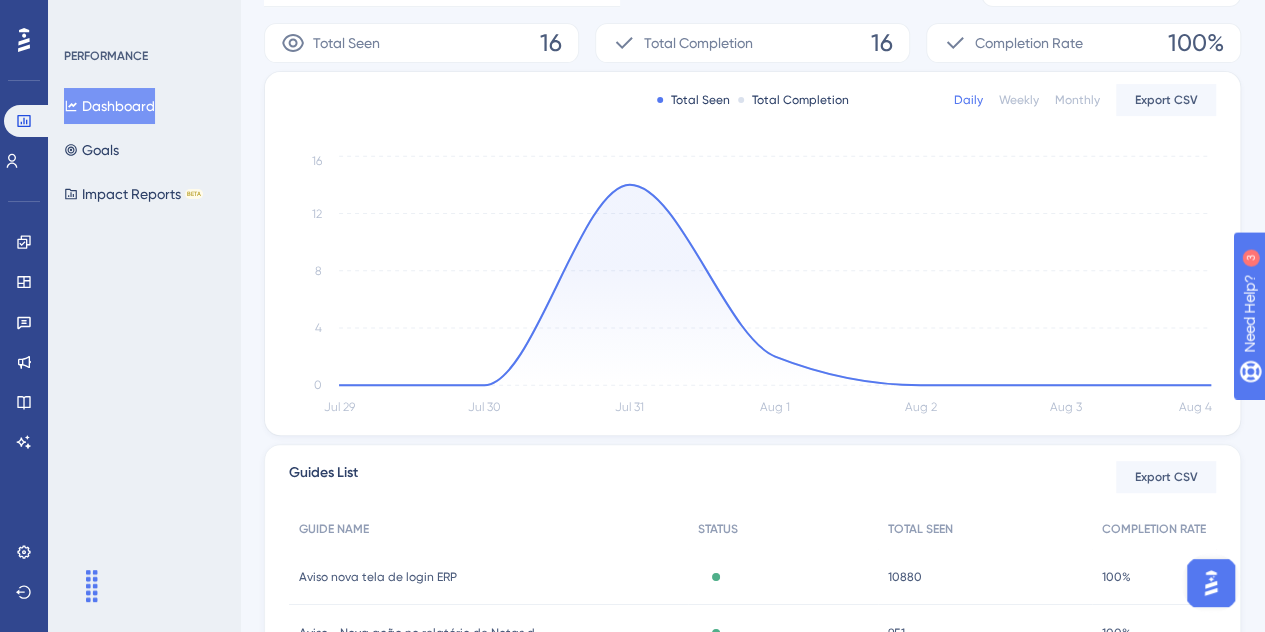 drag, startPoint x: 75, startPoint y: 584, endPoint x: 20, endPoint y: 505, distance: 96.26006 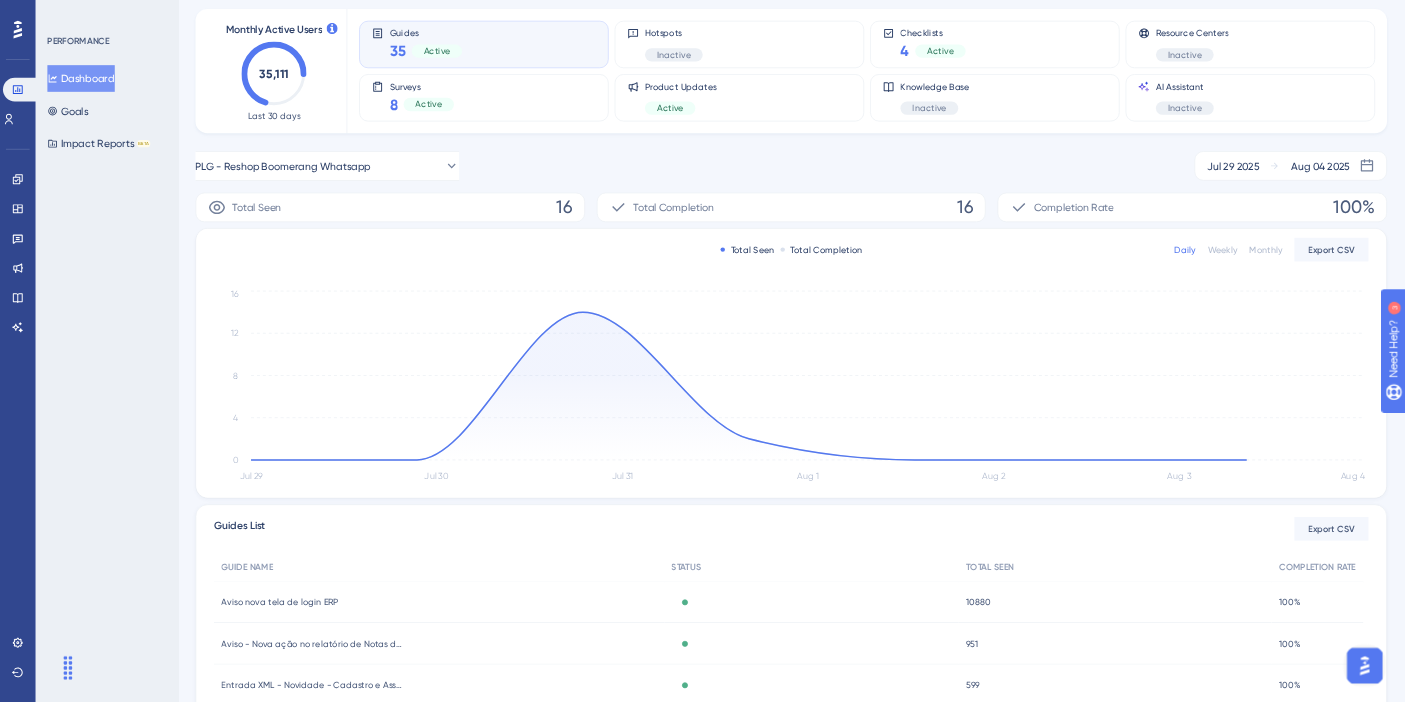scroll, scrollTop: 0, scrollLeft: 0, axis: both 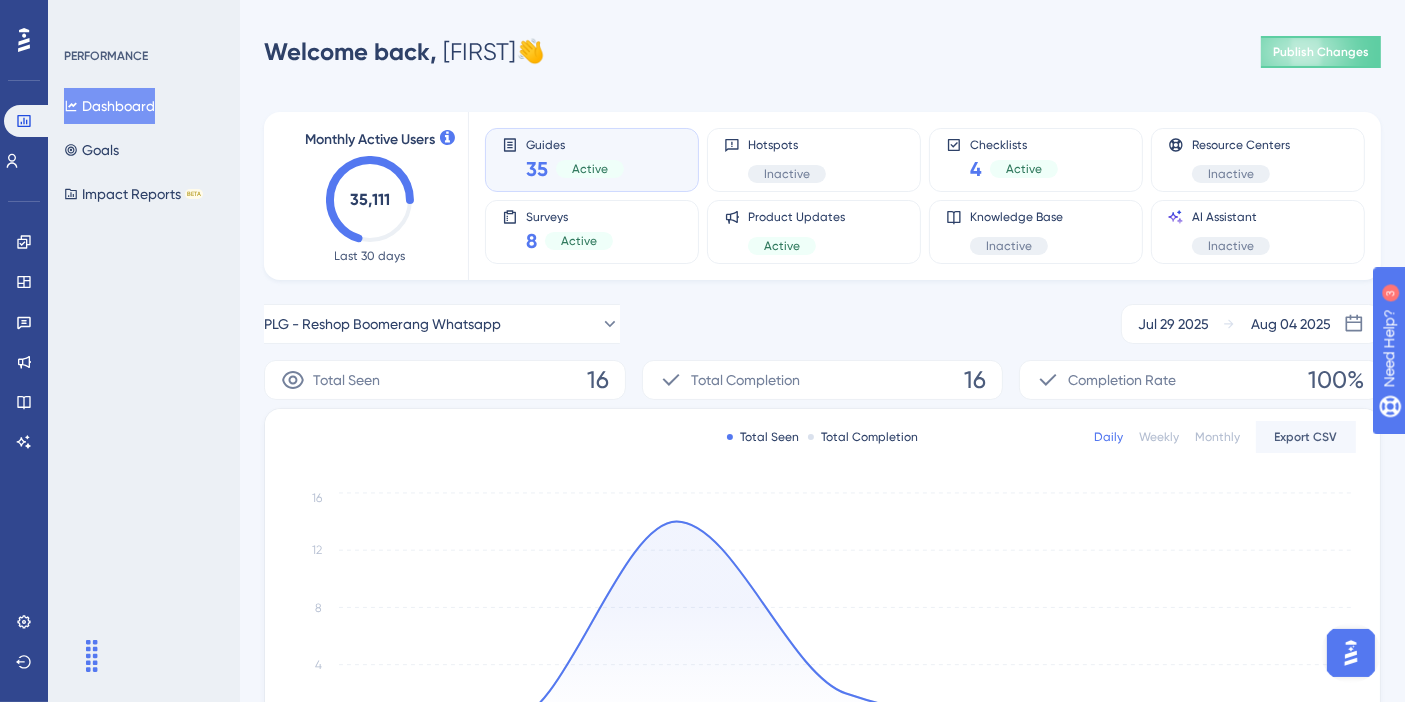 click on "Total Seen Total Completion Daily Weekly Monthly Export CSV" at bounding box center [822, 437] 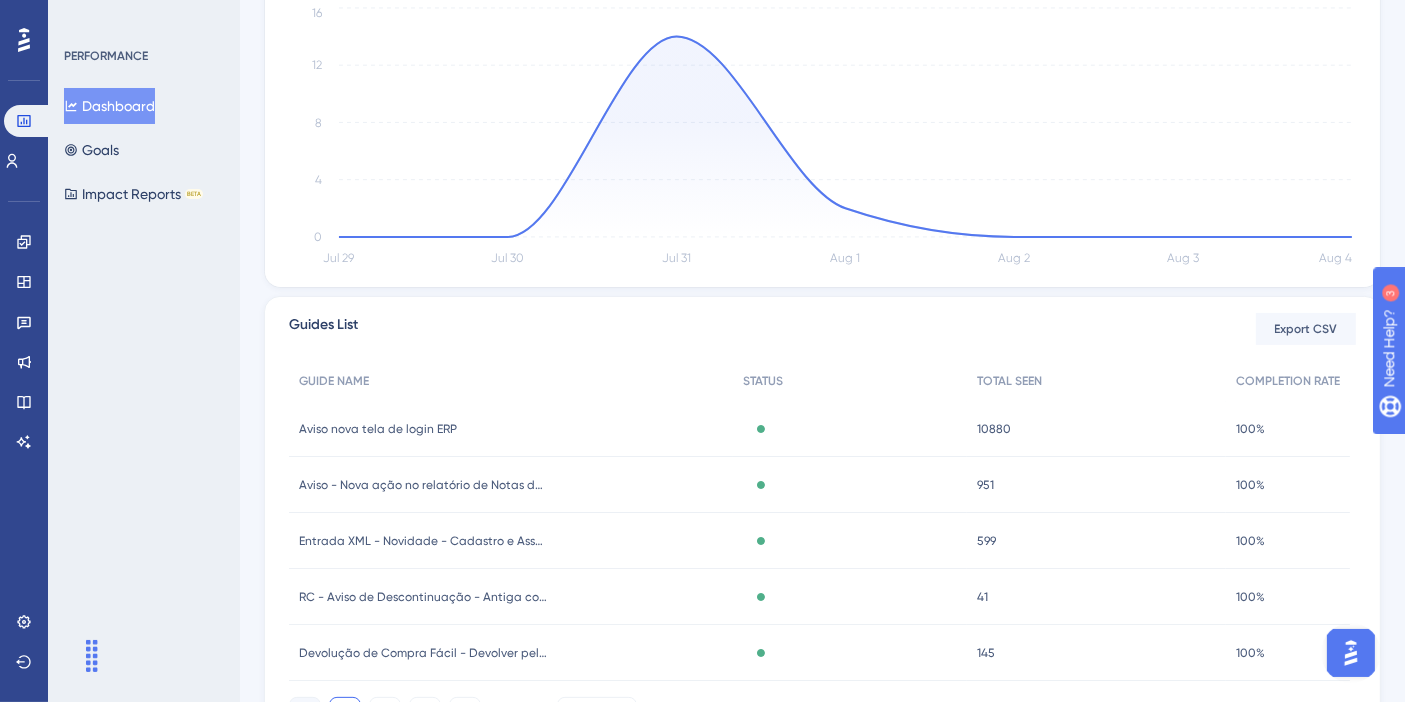 scroll, scrollTop: 592, scrollLeft: 0, axis: vertical 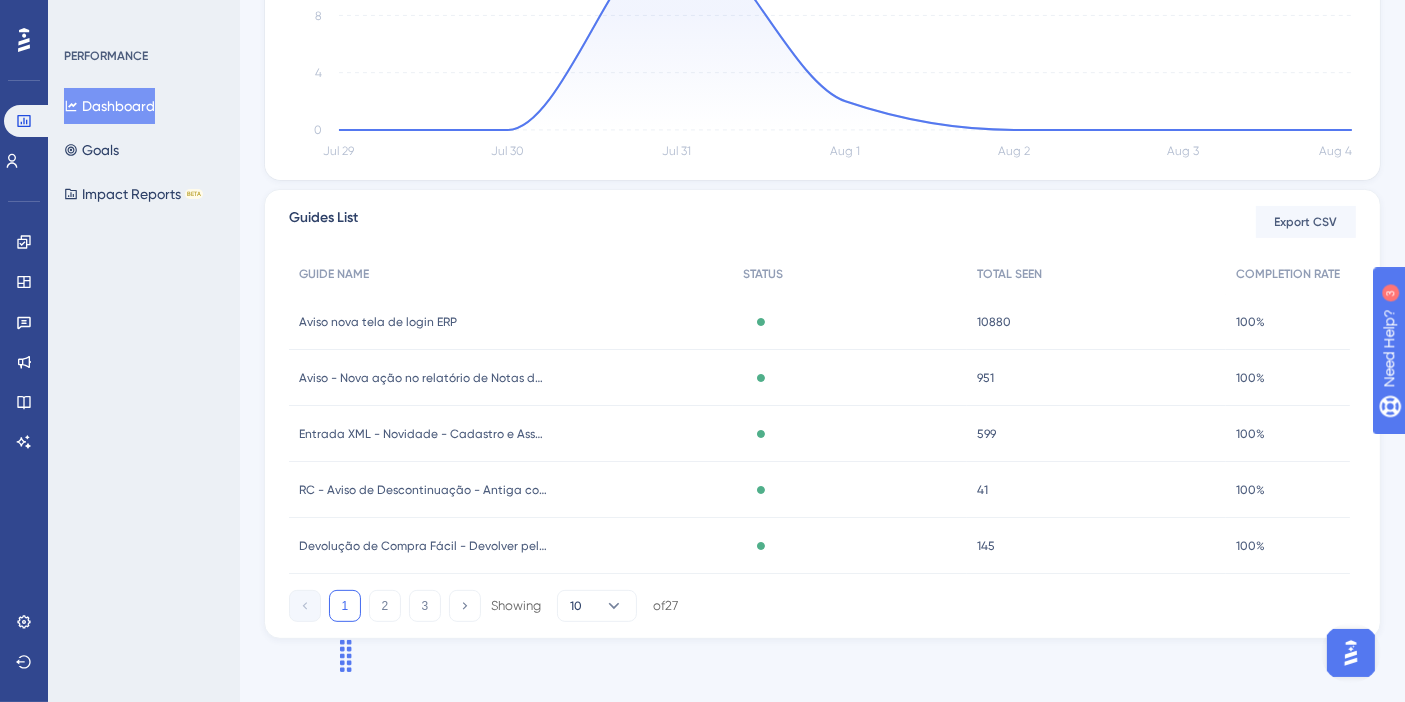 drag, startPoint x: 91, startPoint y: 659, endPoint x: 345, endPoint y: 675, distance: 254.50343 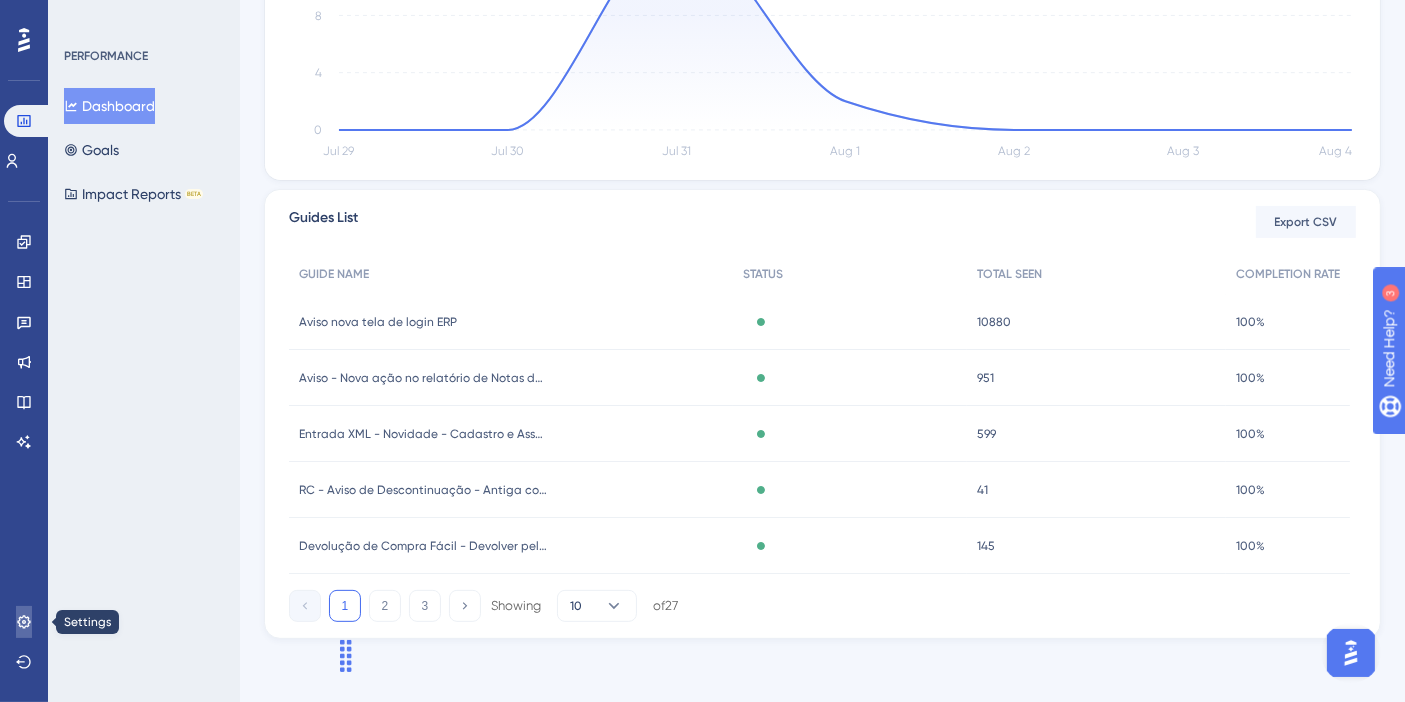 click 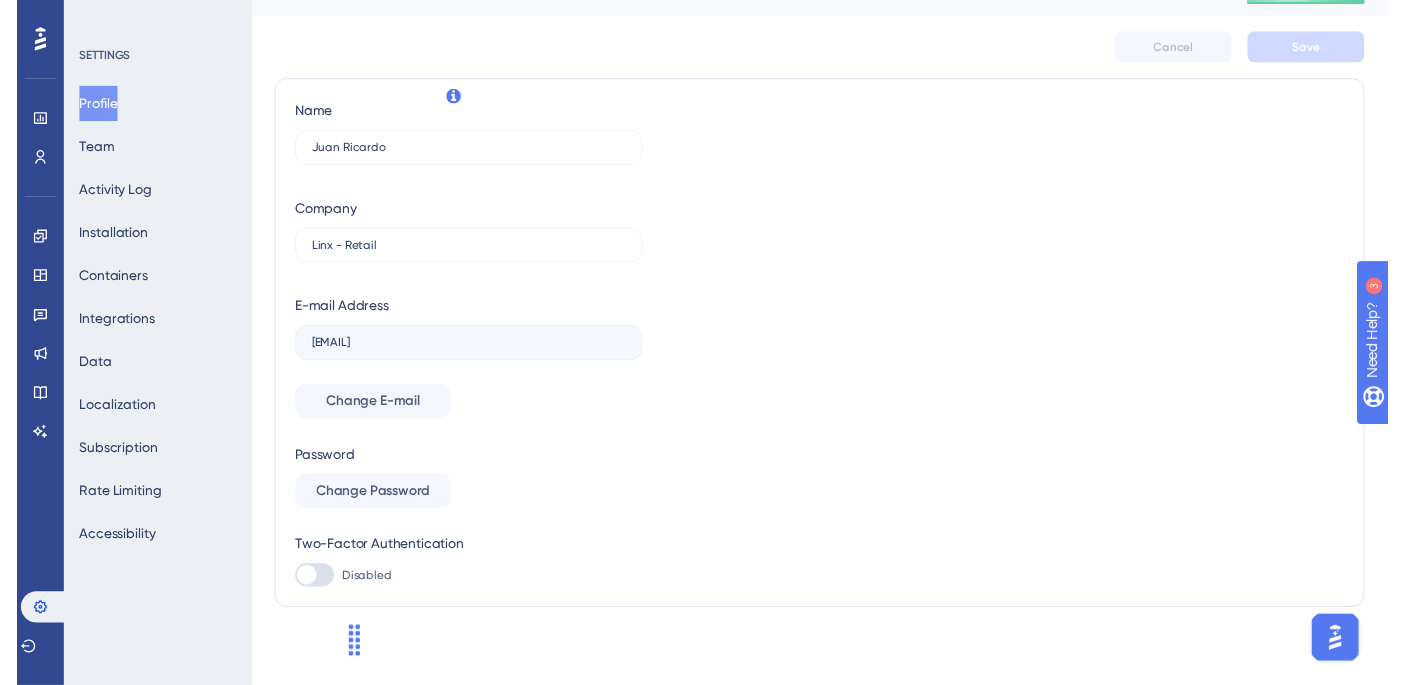 scroll, scrollTop: 0, scrollLeft: 0, axis: both 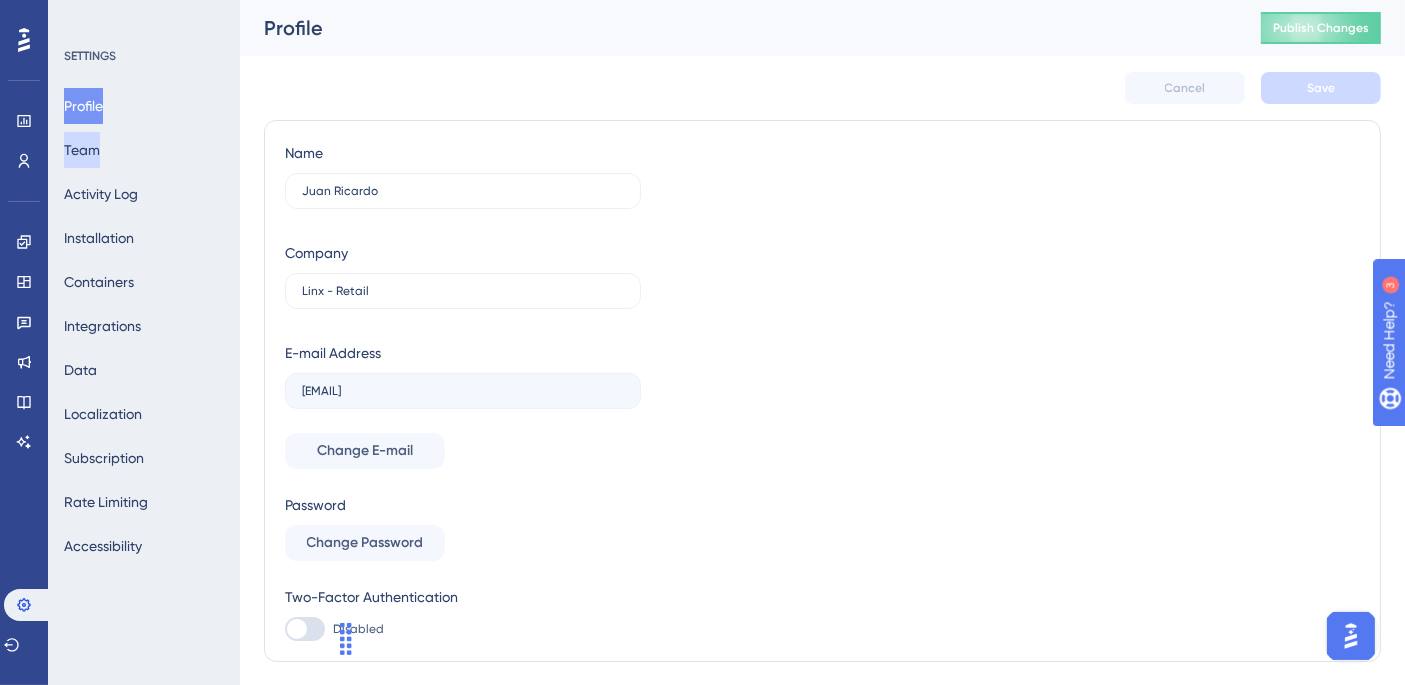 click on "Team" at bounding box center [82, 150] 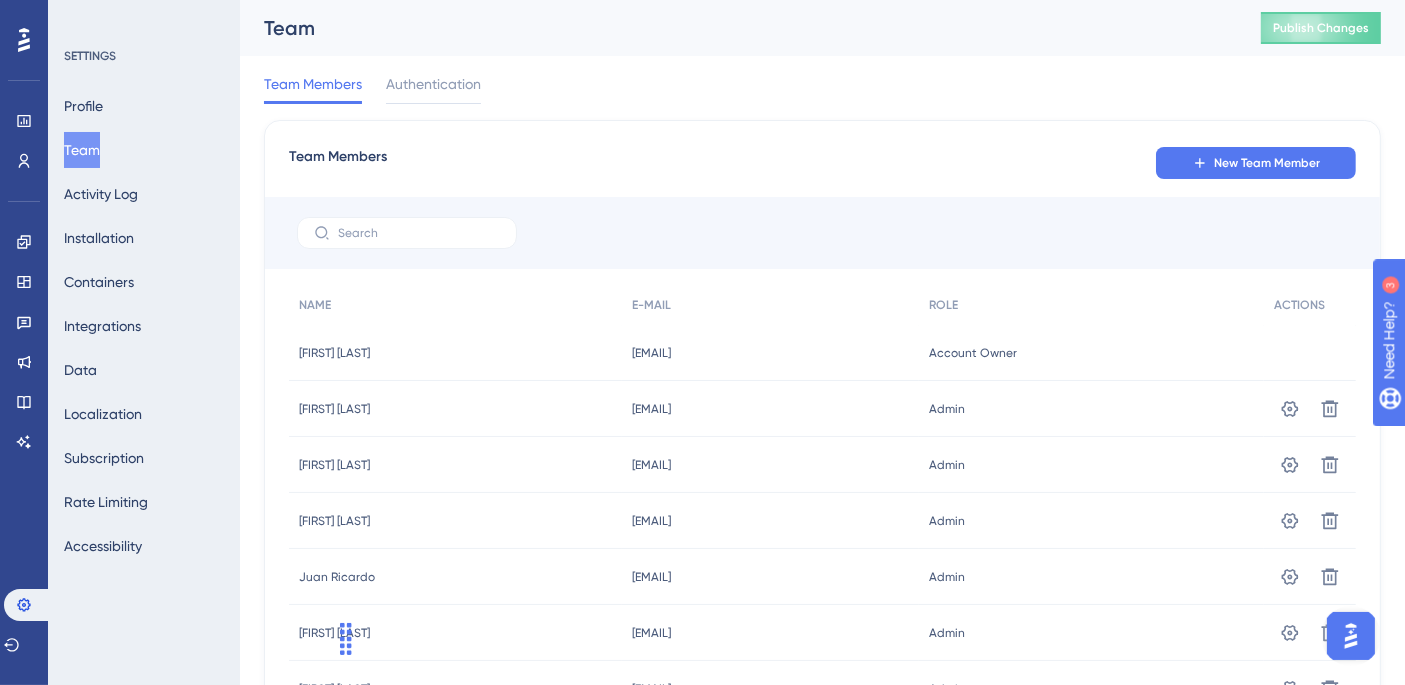 type 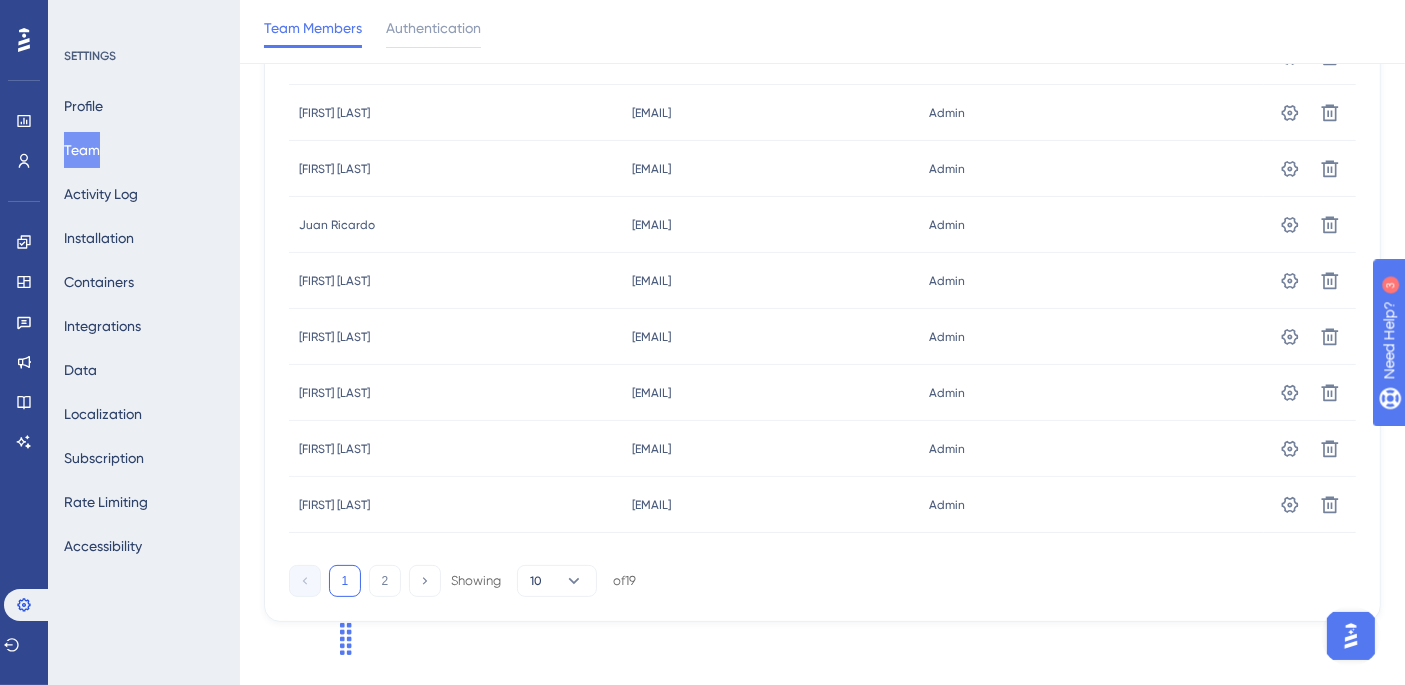 scroll, scrollTop: 0, scrollLeft: 0, axis: both 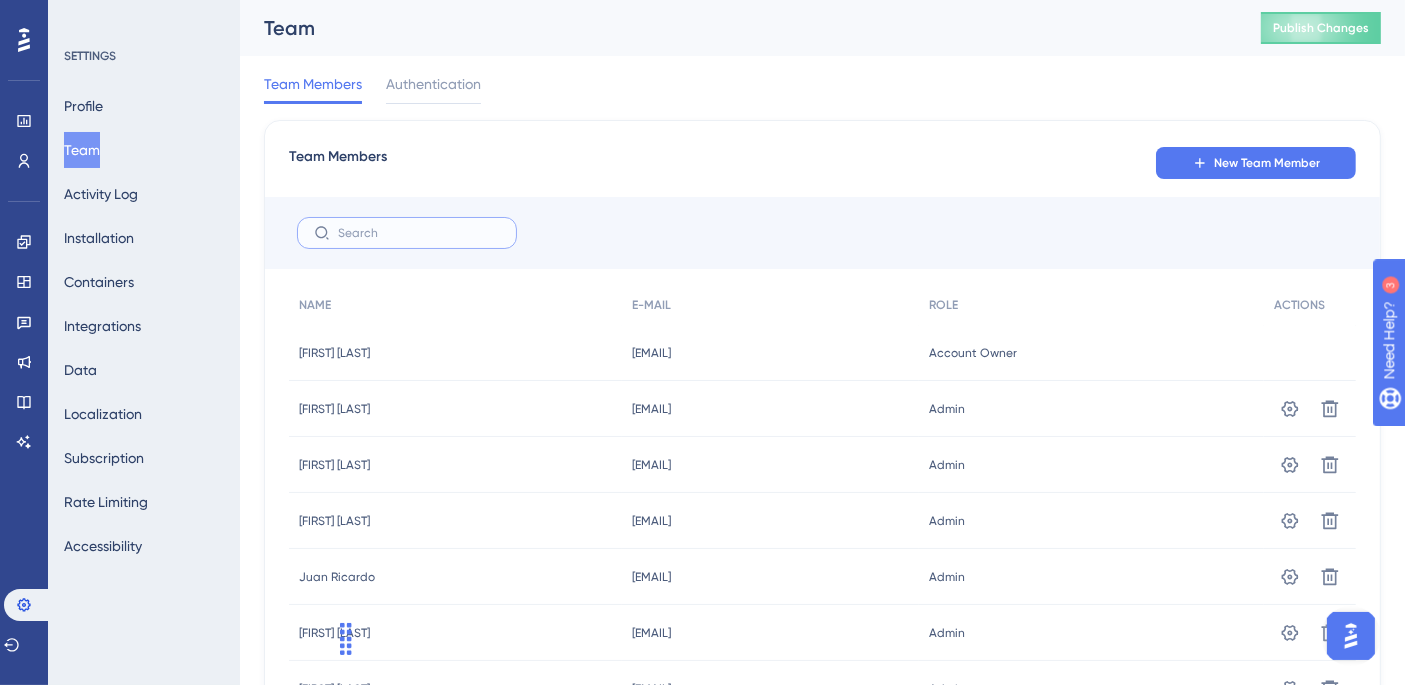 click at bounding box center (419, 233) 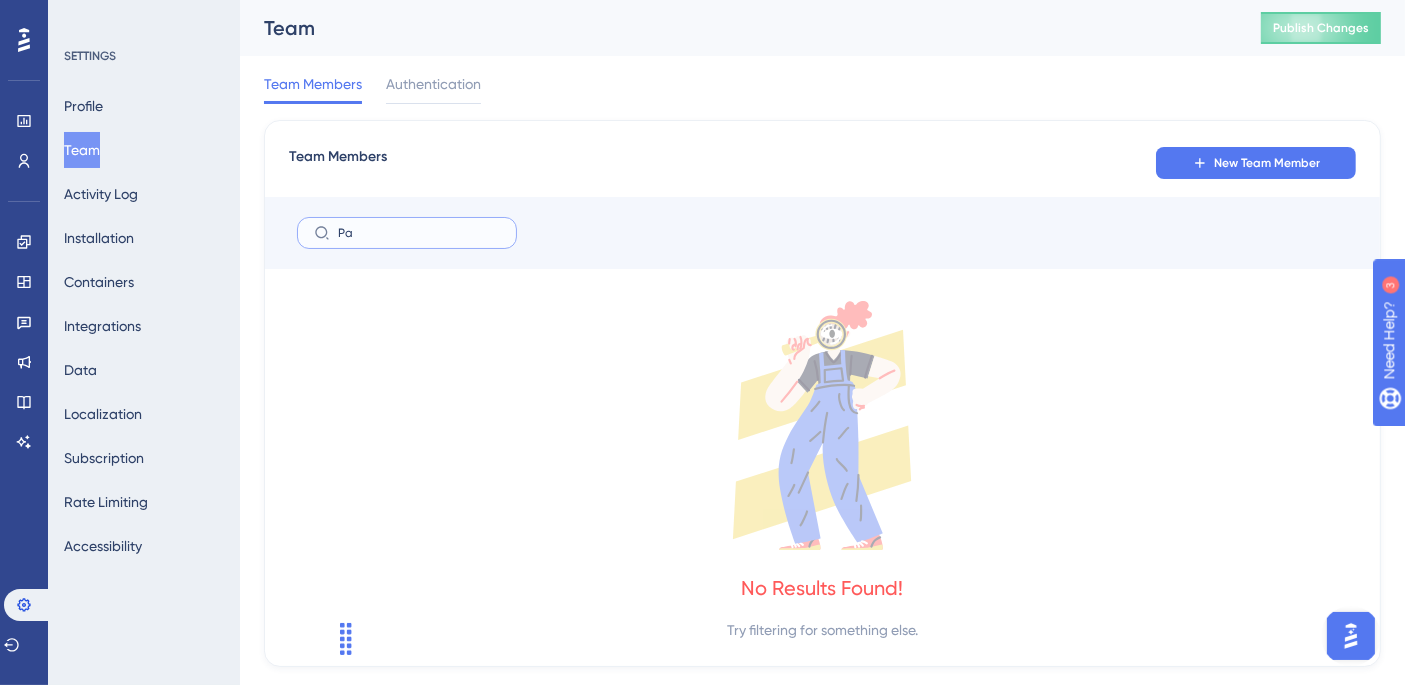 type on "P" 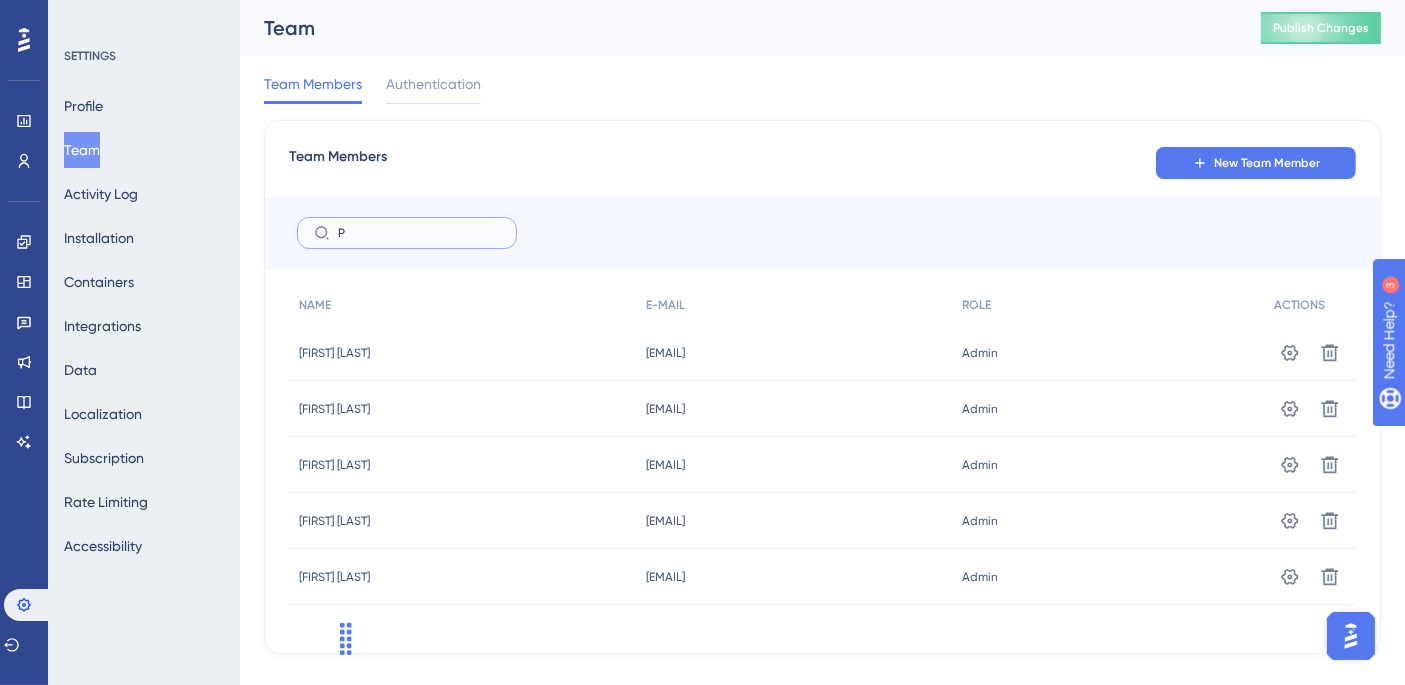 type 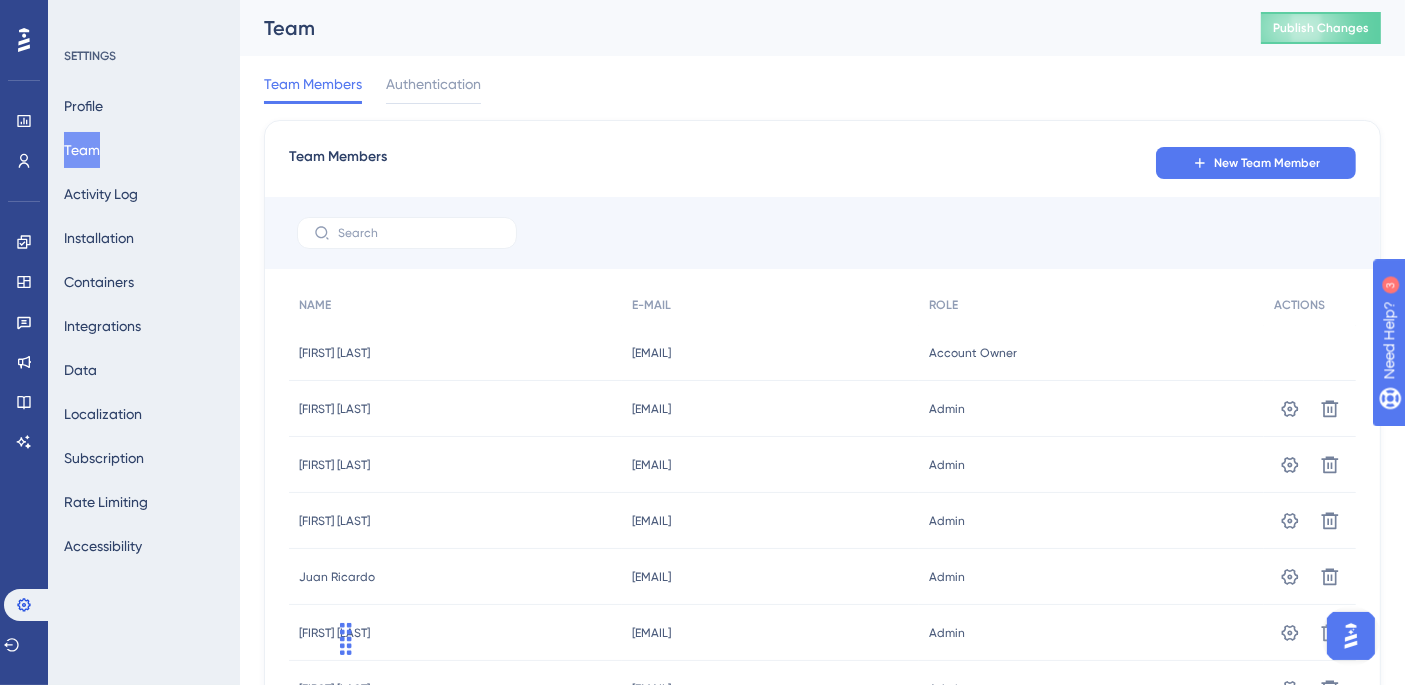 click on "Team" at bounding box center [82, 150] 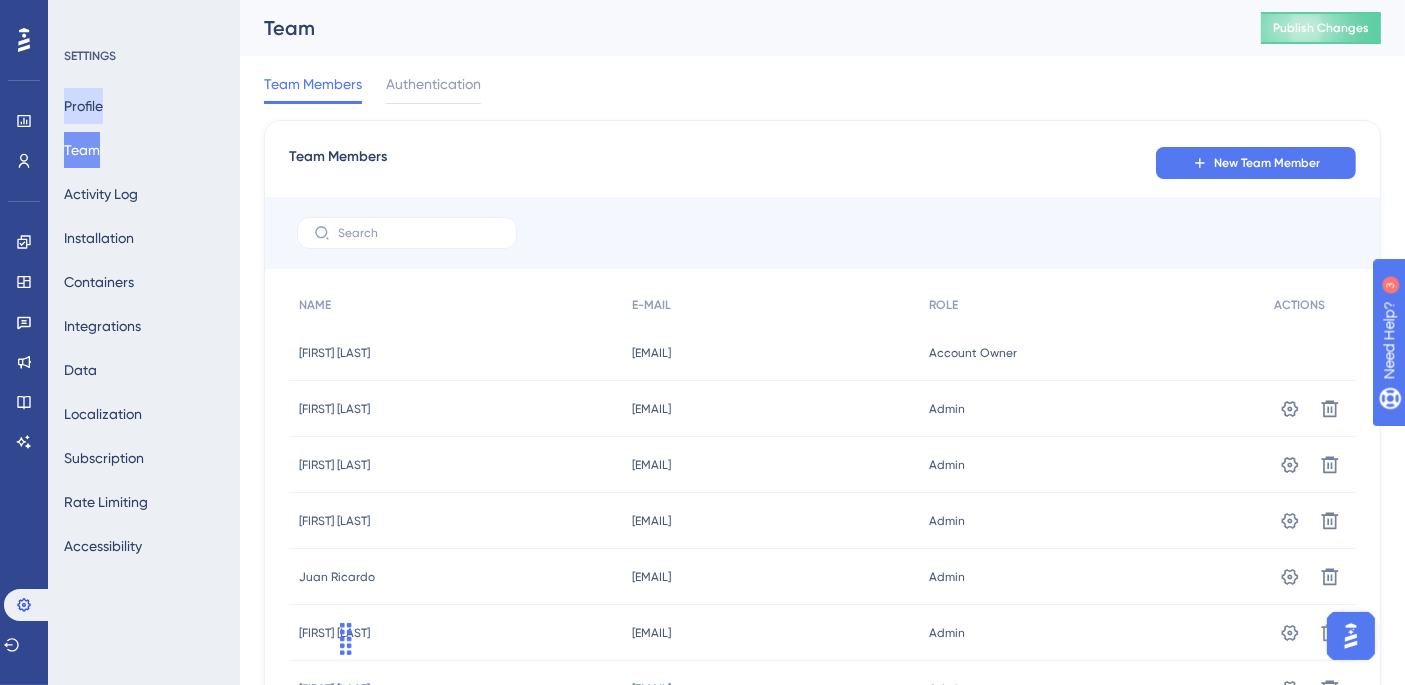 click on "Profile" at bounding box center [83, 106] 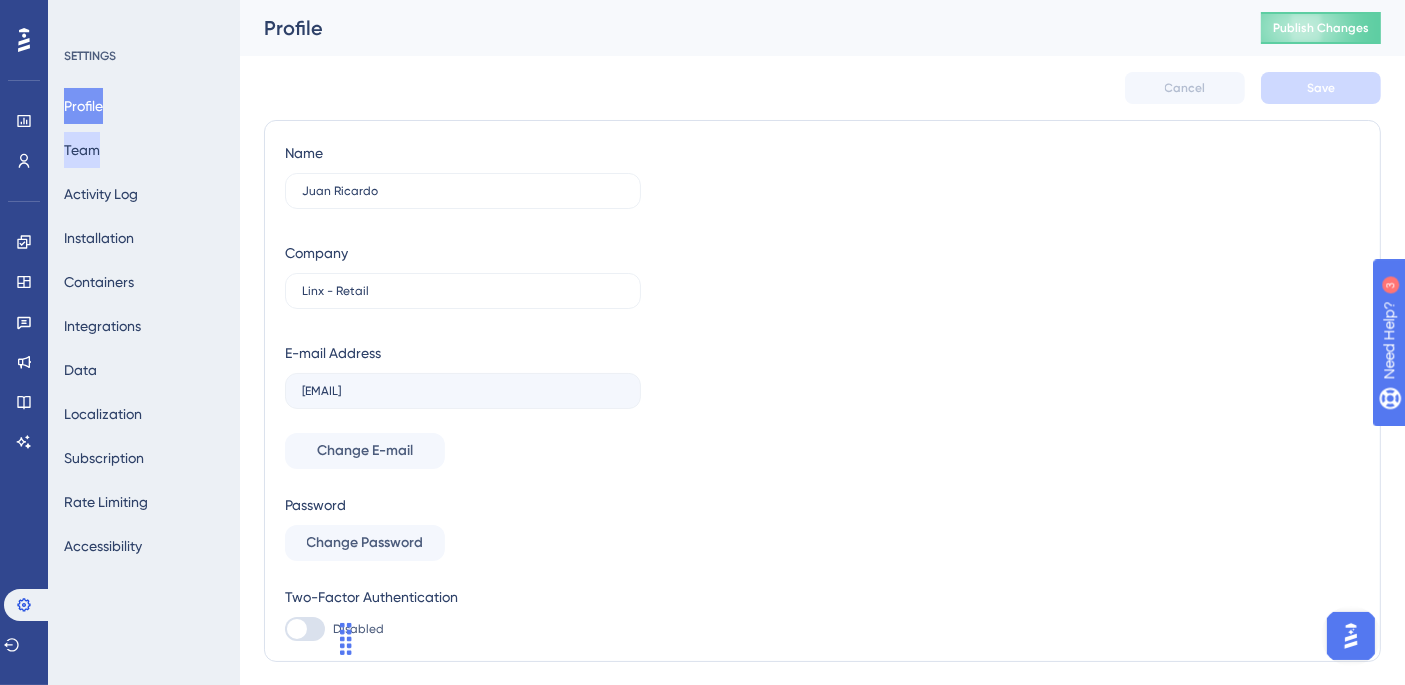 click on "Team" at bounding box center [82, 150] 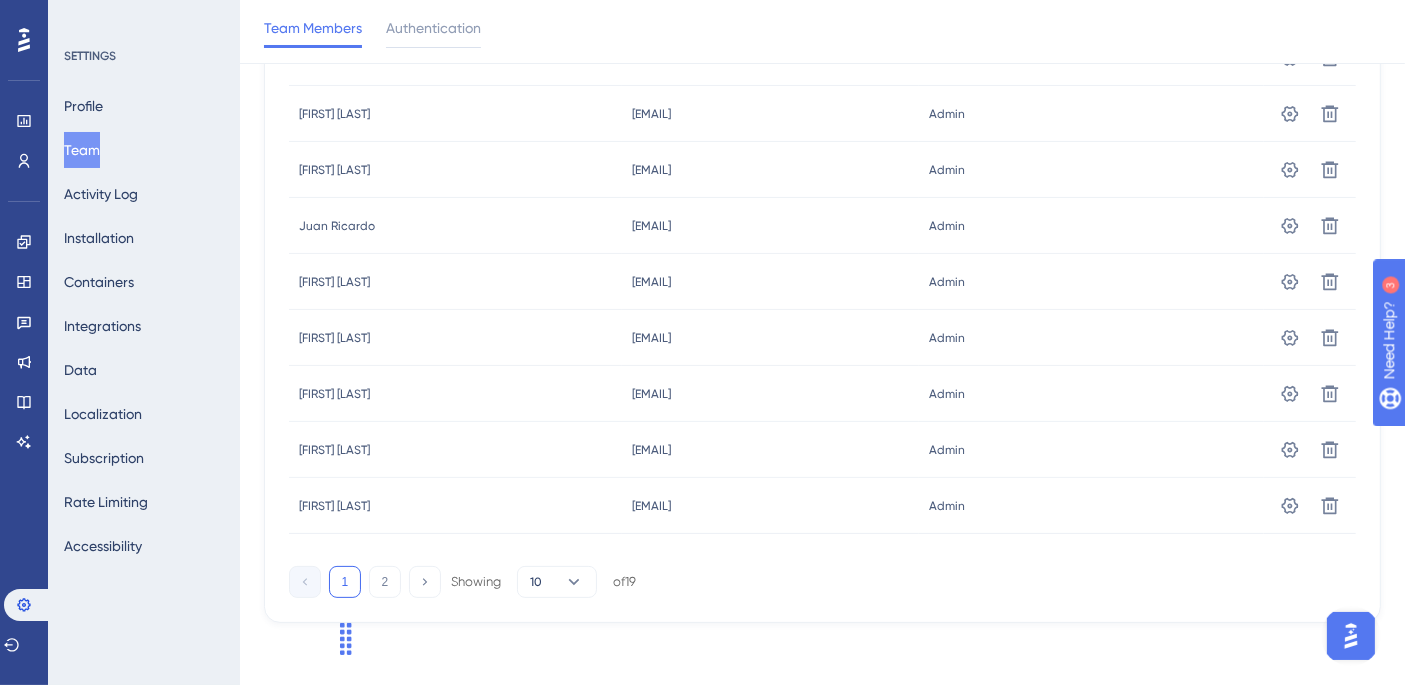 scroll, scrollTop: 360, scrollLeft: 0, axis: vertical 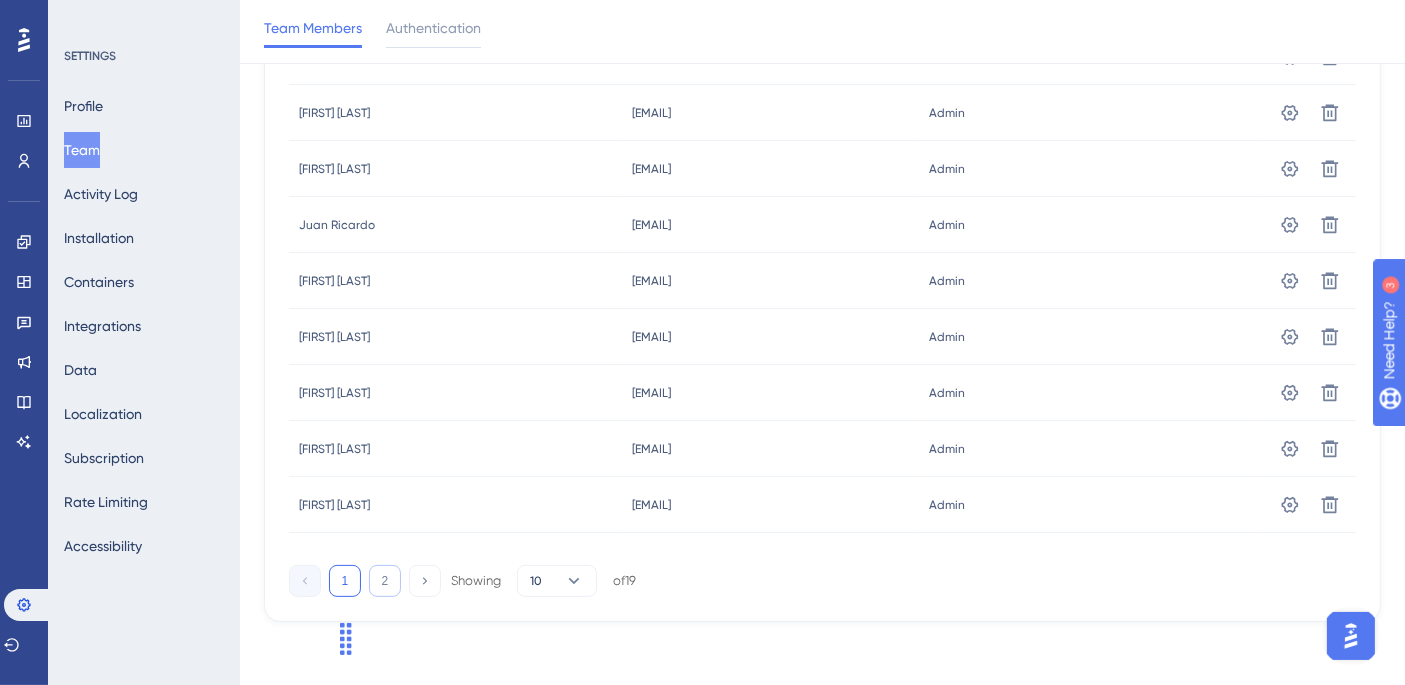 click on "2" at bounding box center (385, 581) 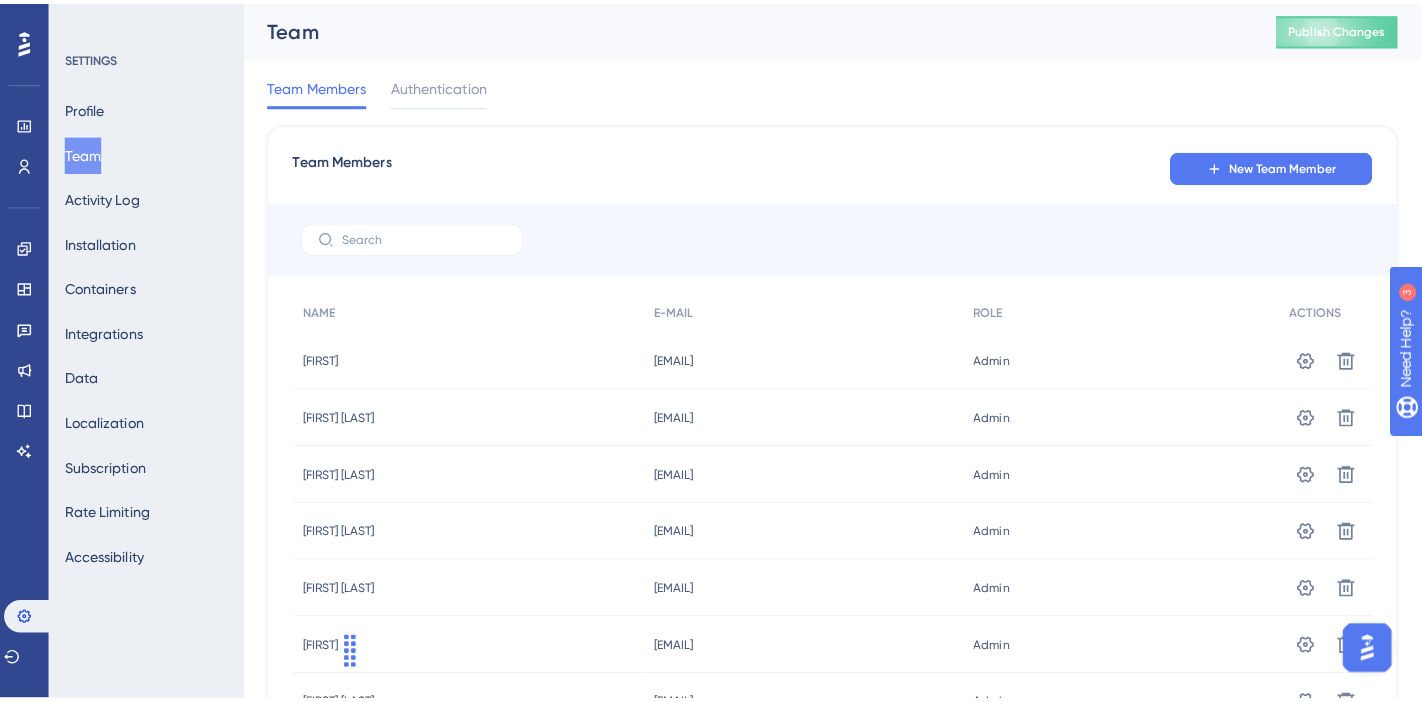scroll, scrollTop: 0, scrollLeft: 0, axis: both 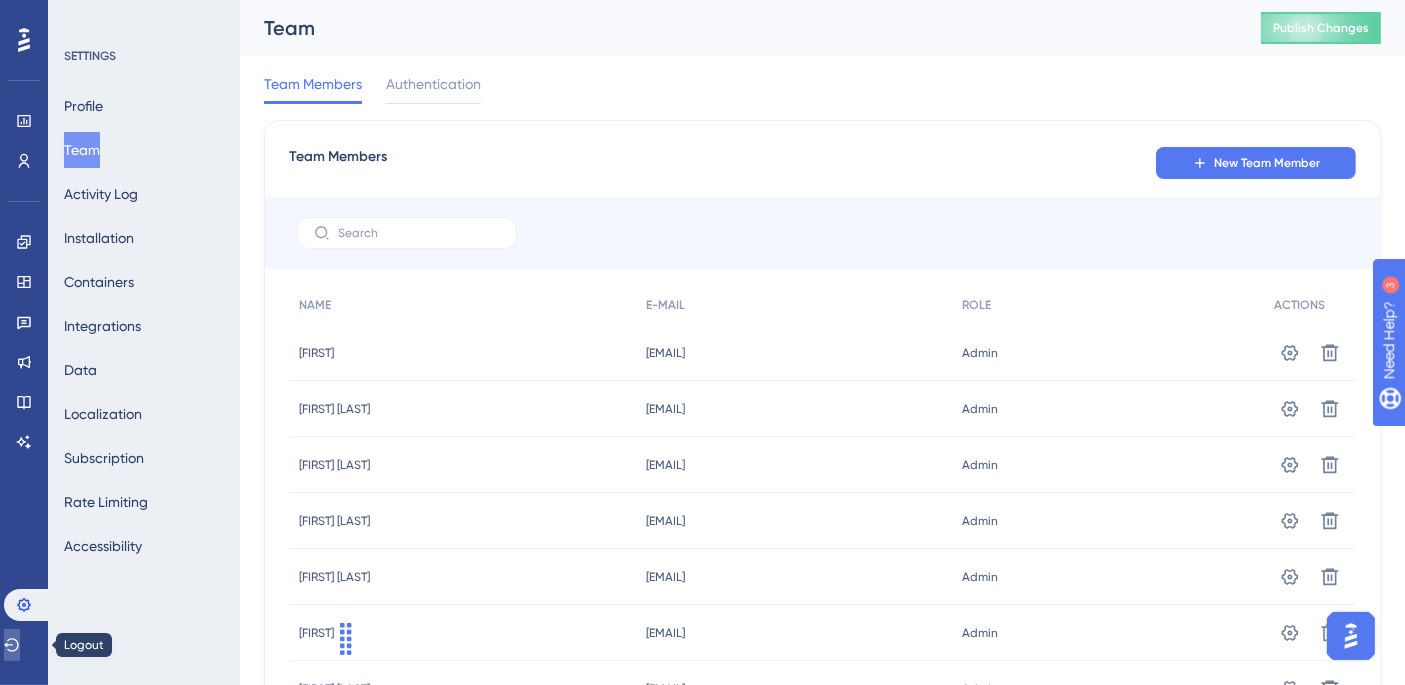 click at bounding box center (12, 645) 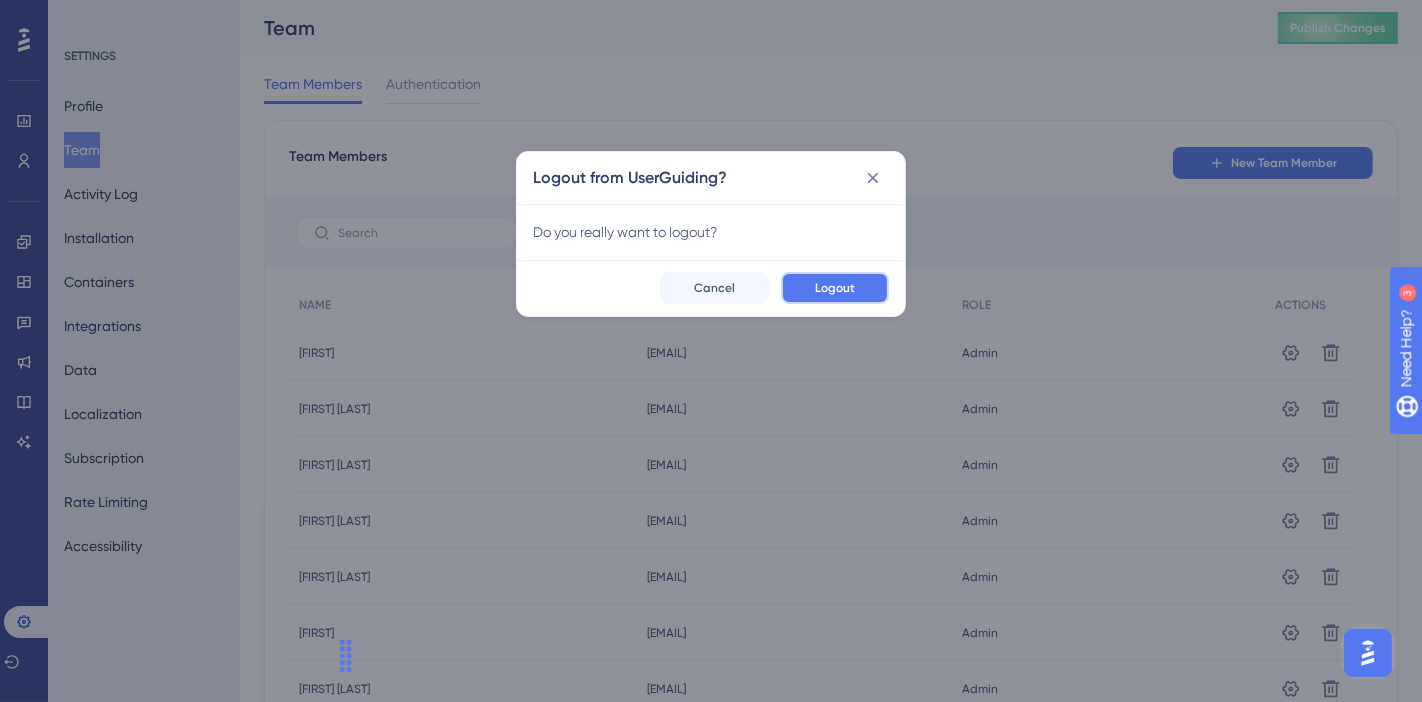 click on "Logout" at bounding box center (835, 288) 